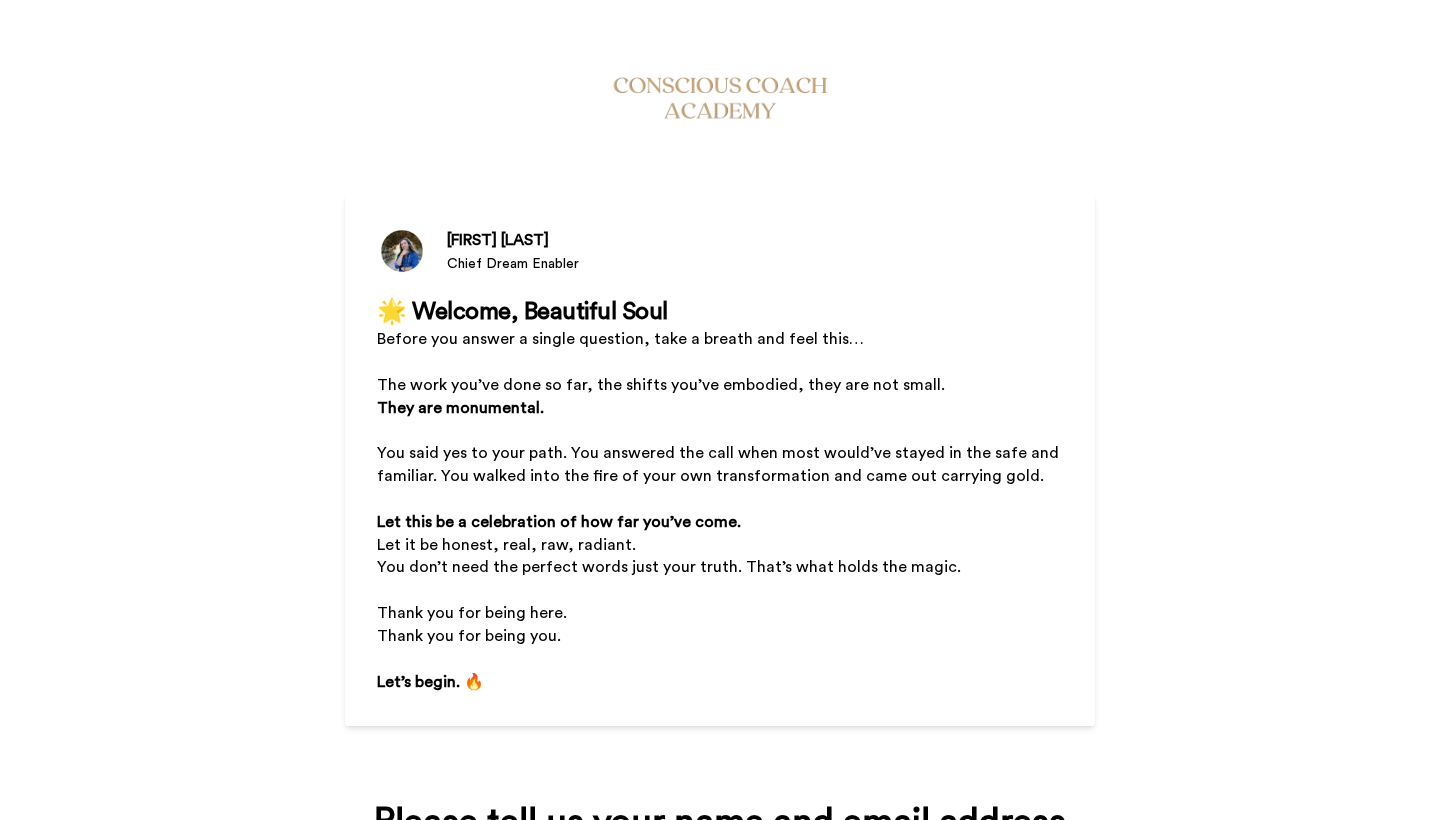 scroll, scrollTop: 0, scrollLeft: 0, axis: both 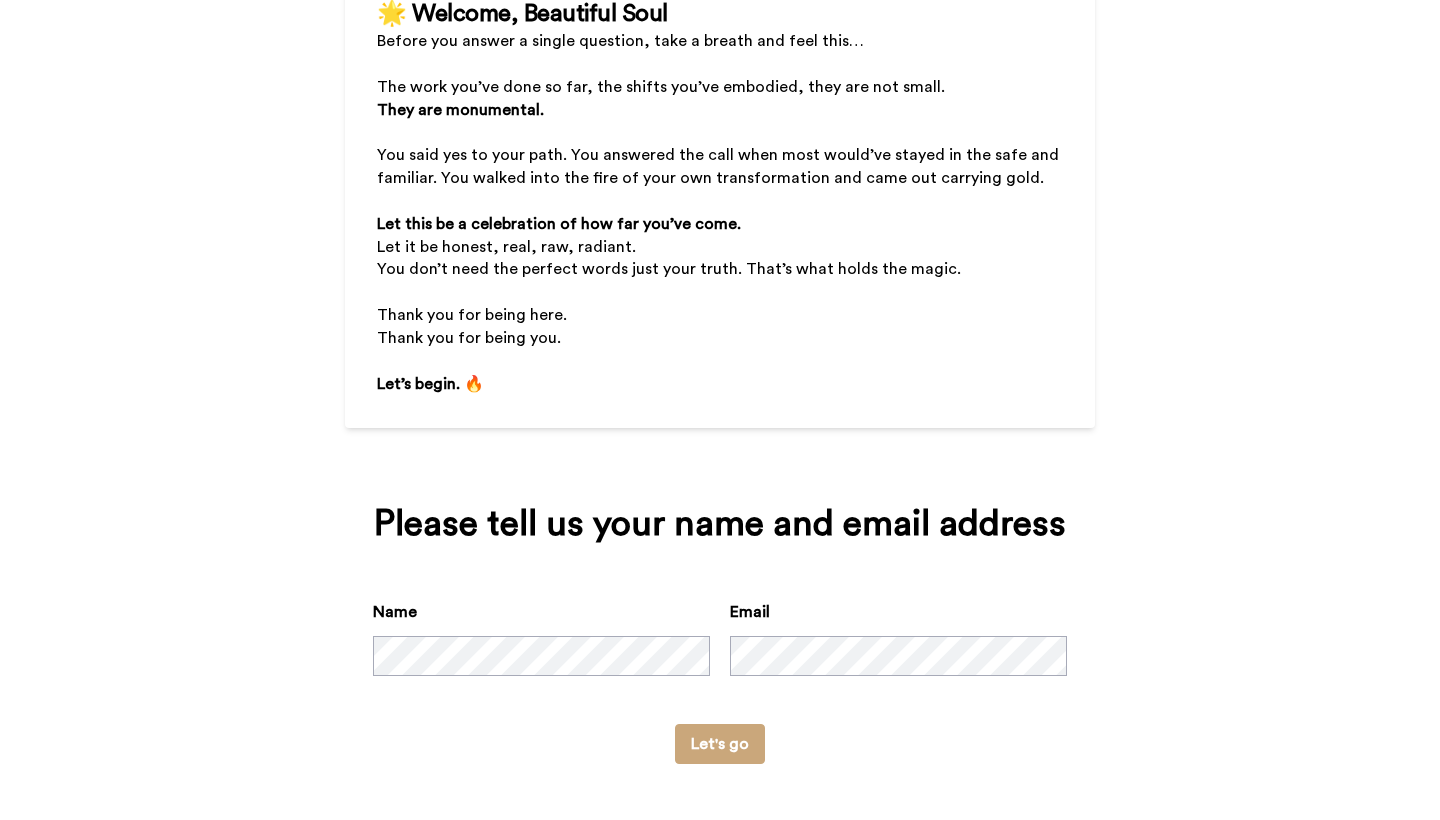 click on "Let's go" at bounding box center (720, 744) 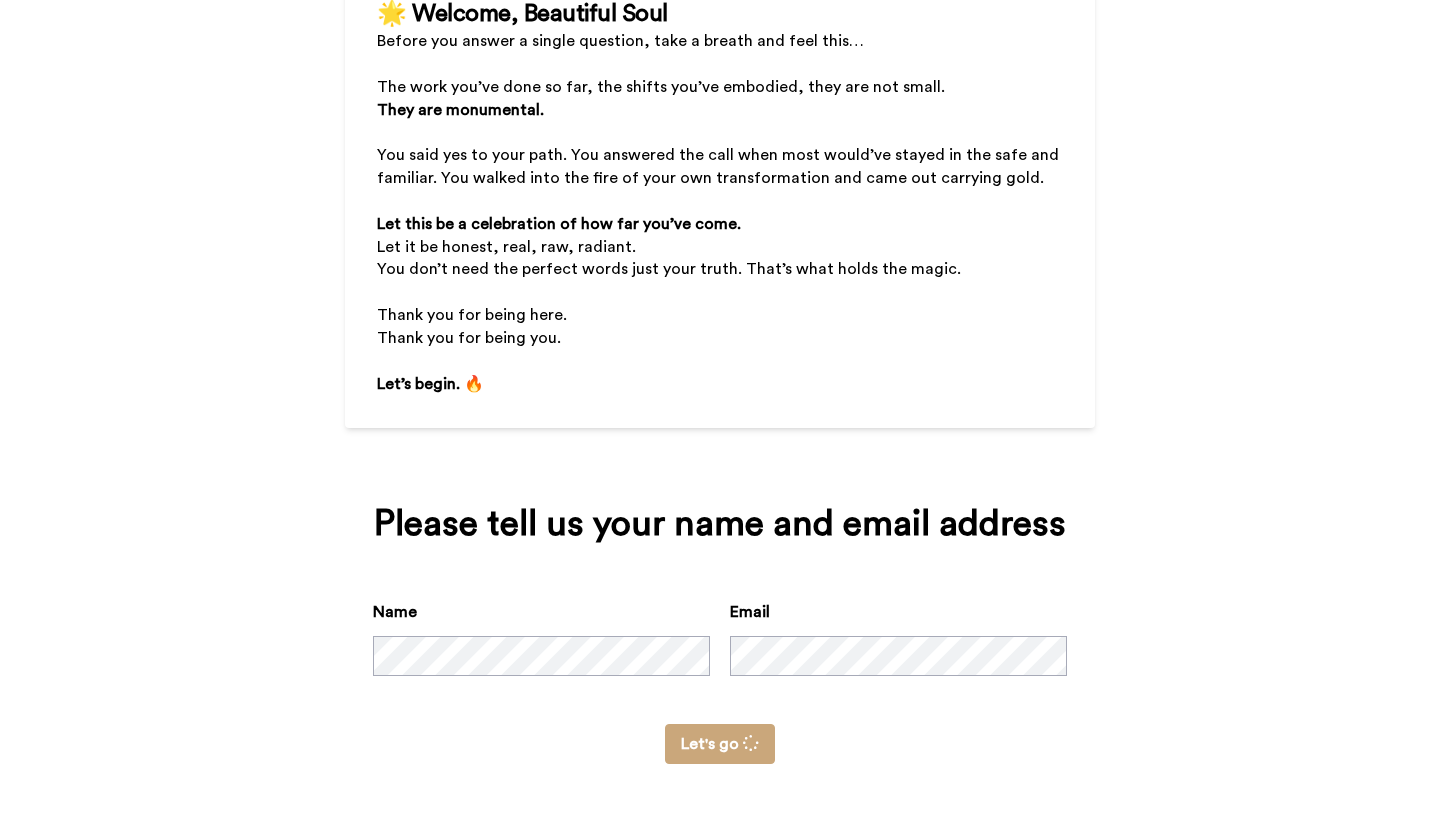 scroll, scrollTop: 0, scrollLeft: 0, axis: both 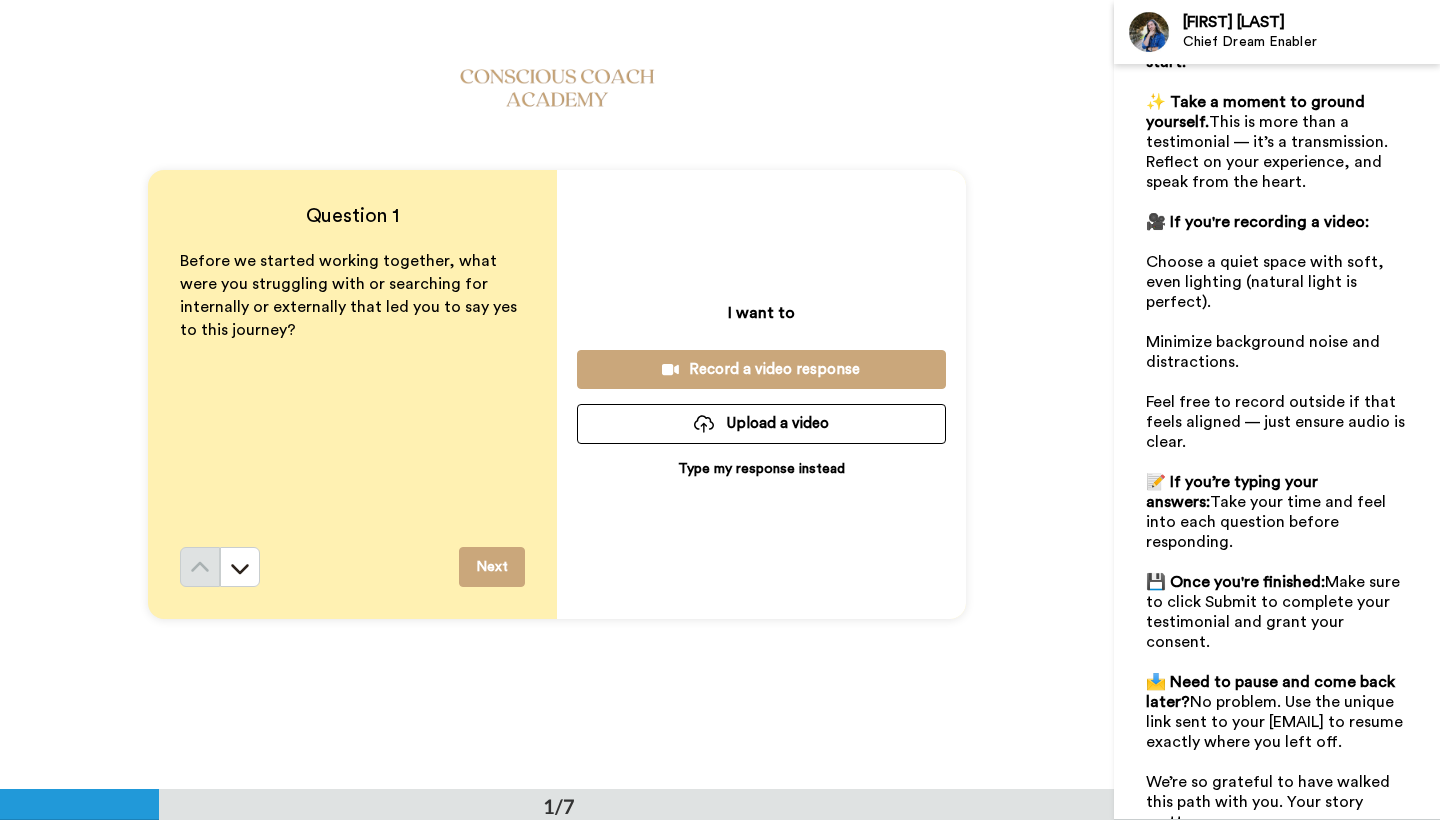 click on "Before we started working together, what were you struggling with or searching for internally or externally that led you to say yes to this journey?" at bounding box center (352, 398) 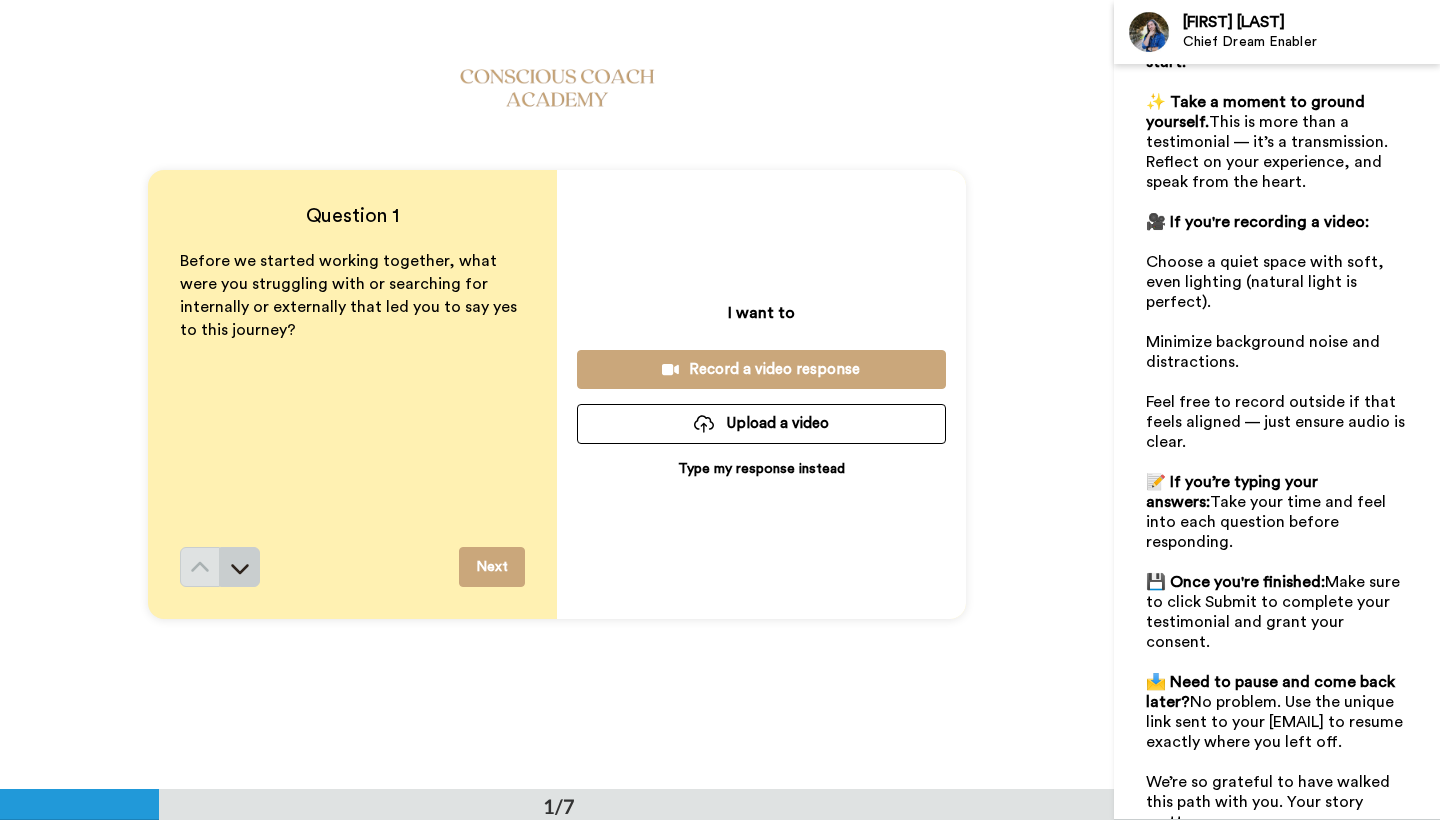 click 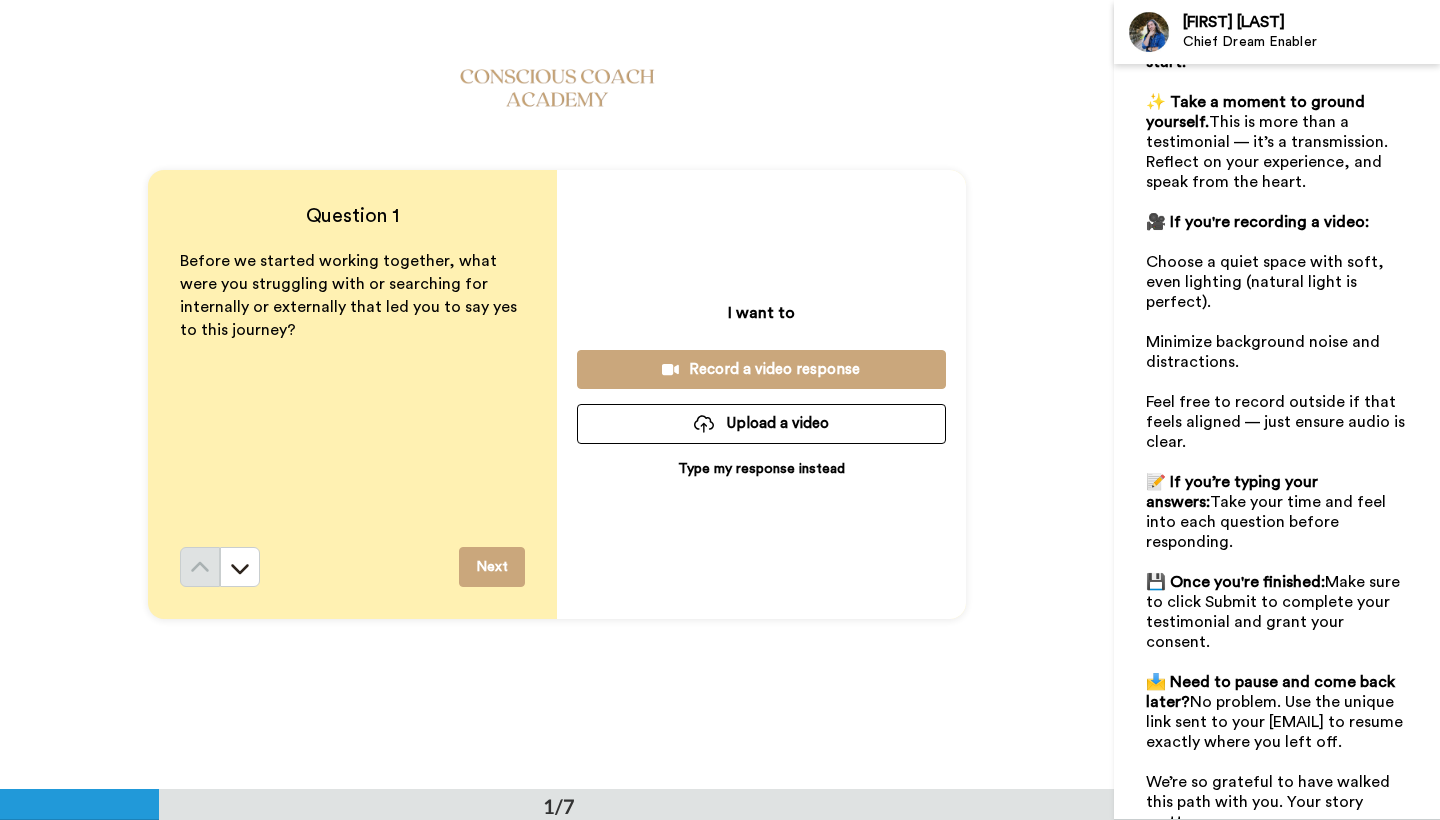 scroll, scrollTop: 0, scrollLeft: 0, axis: both 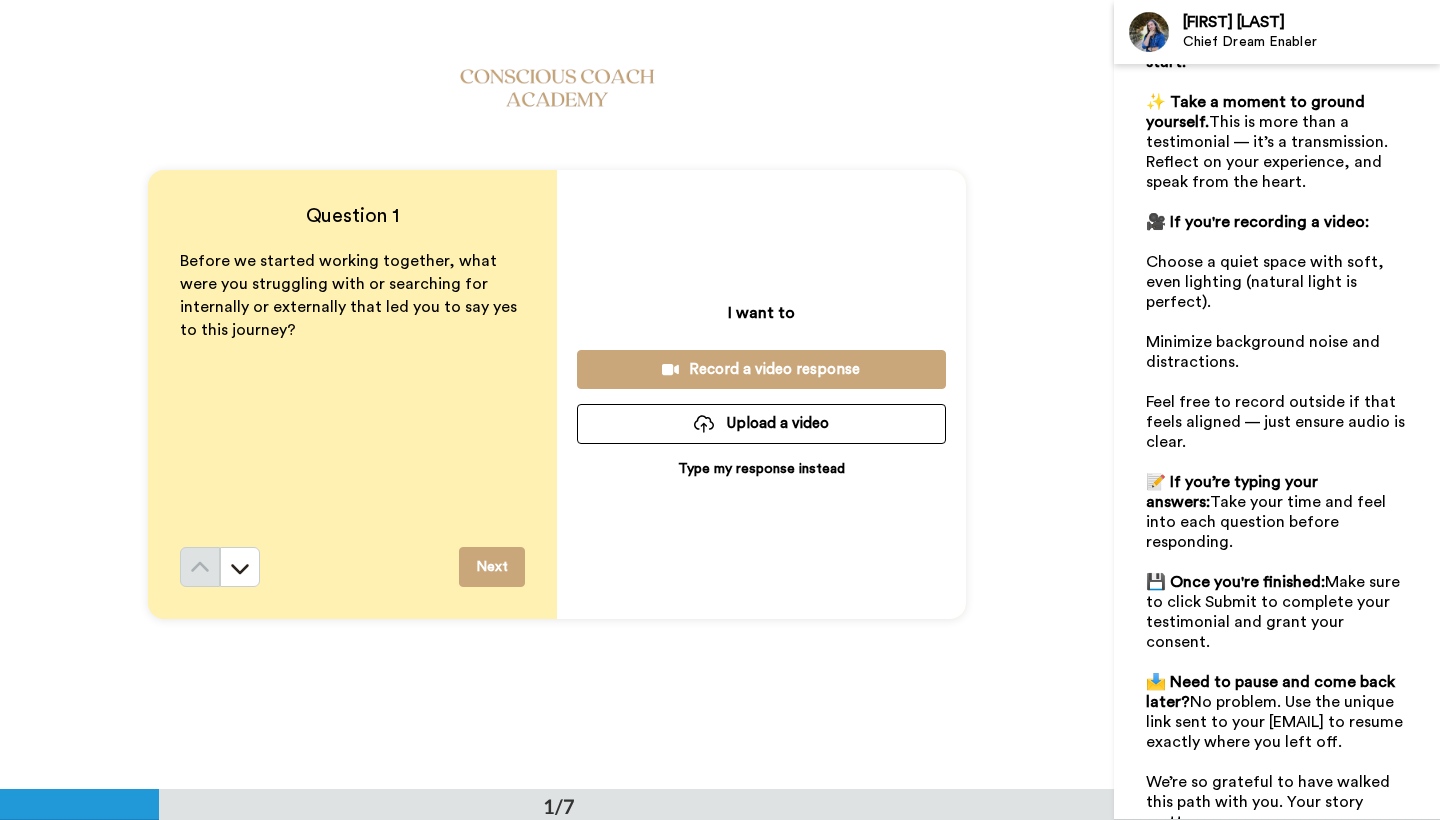 click on "Next" at bounding box center [492, 567] 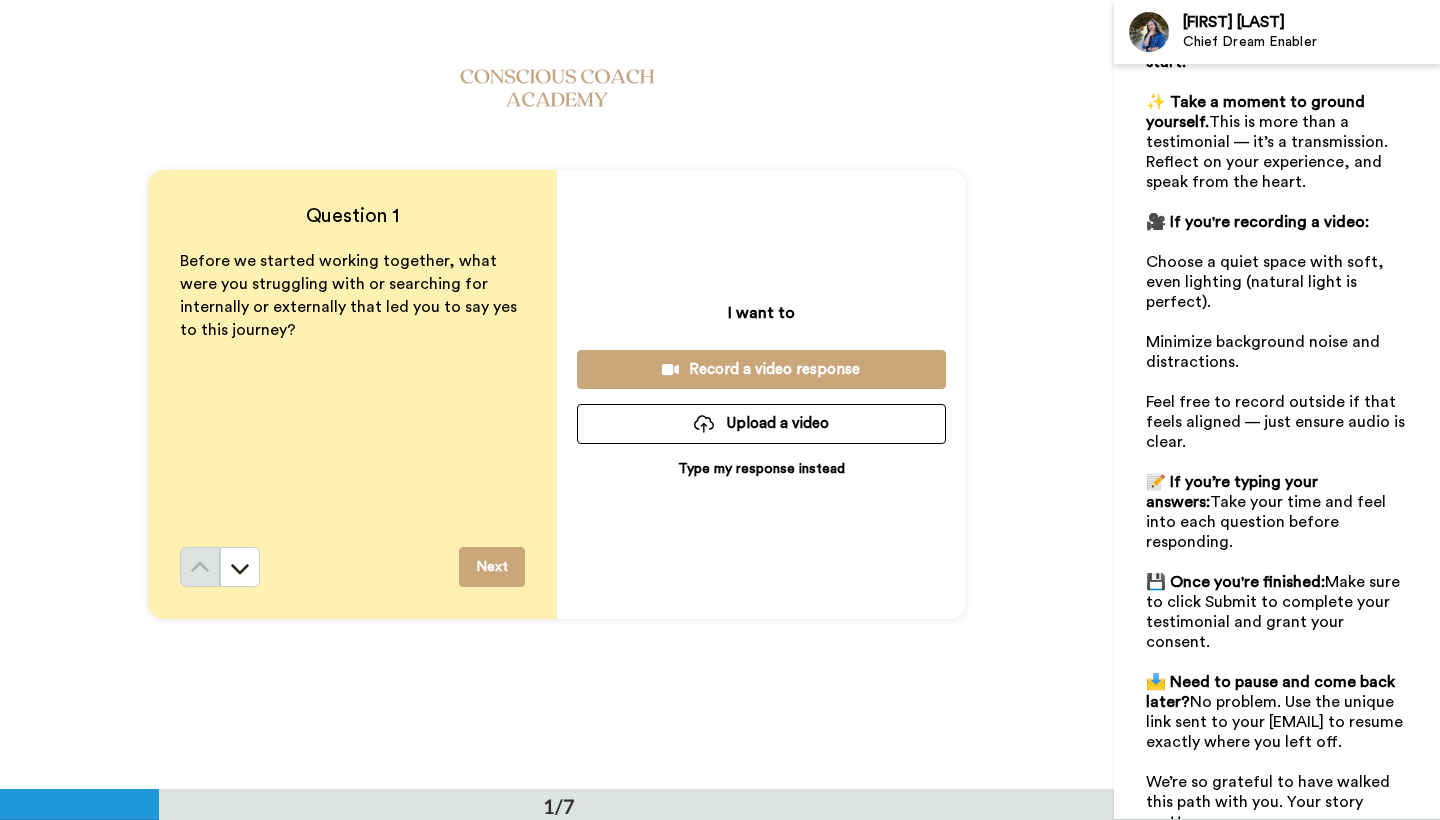 scroll, scrollTop: 0, scrollLeft: 0, axis: both 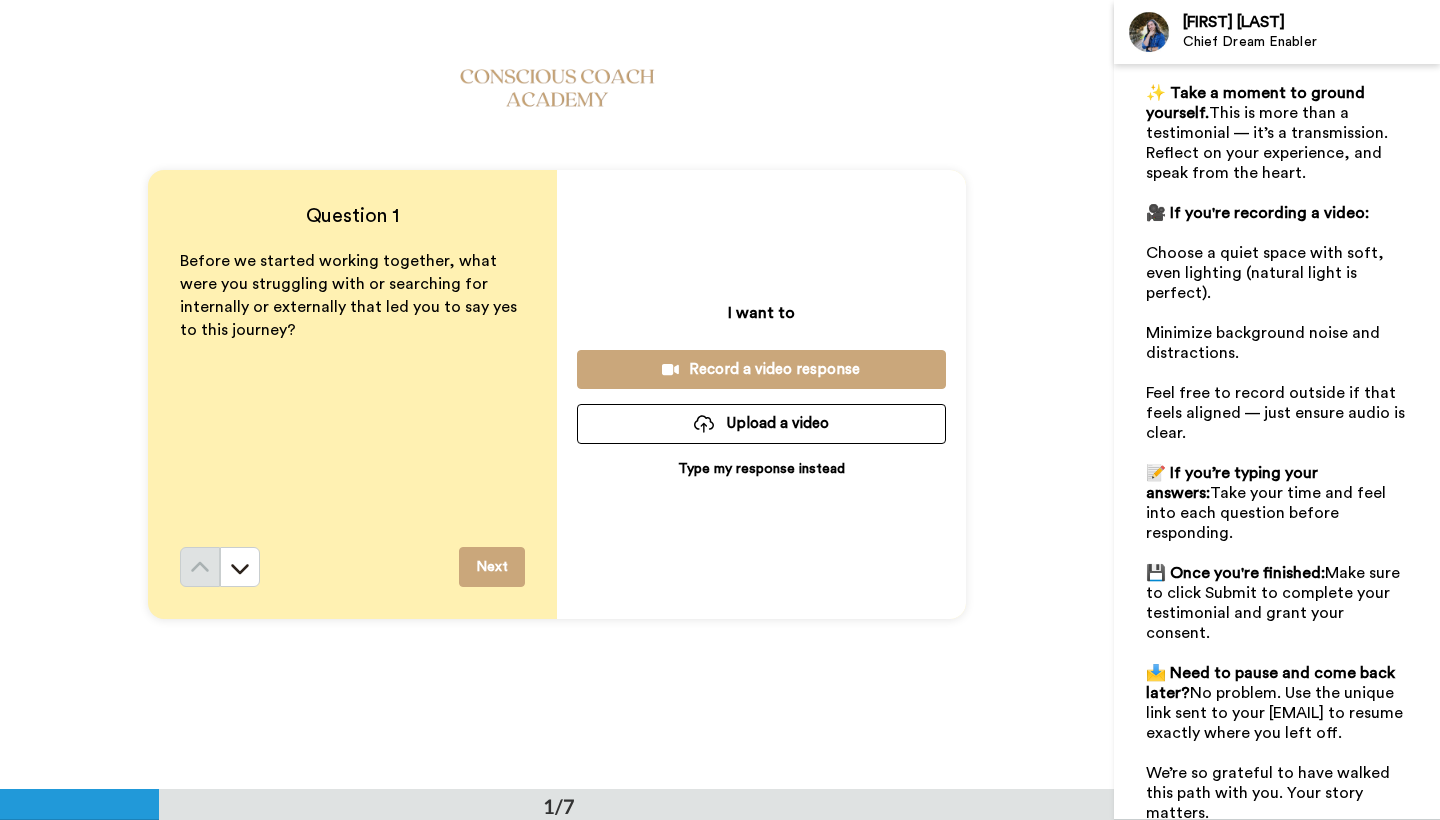 click on "Type my response instead" at bounding box center (761, 469) 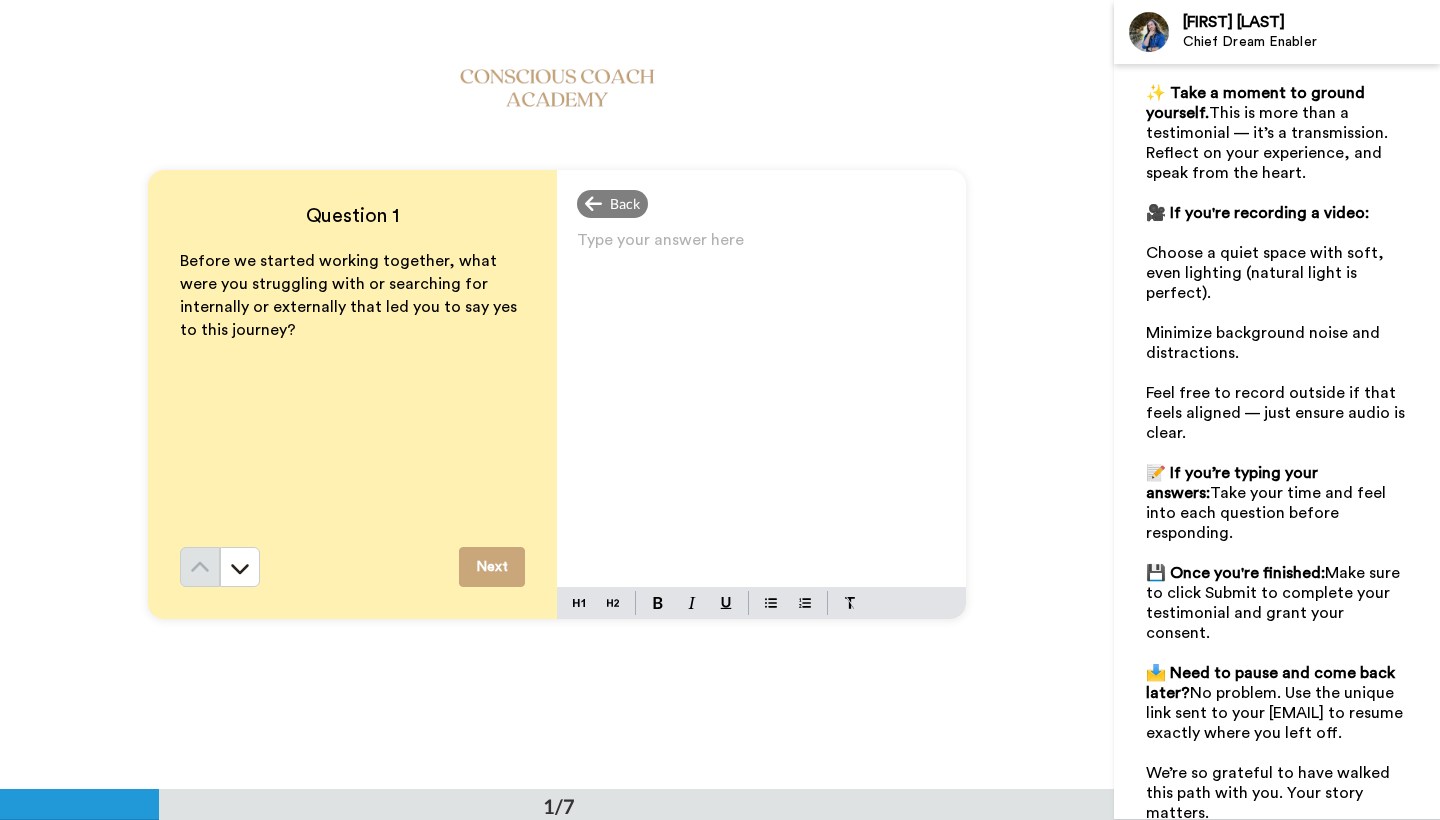 click on "Type your answer here ﻿" at bounding box center [761, 248] 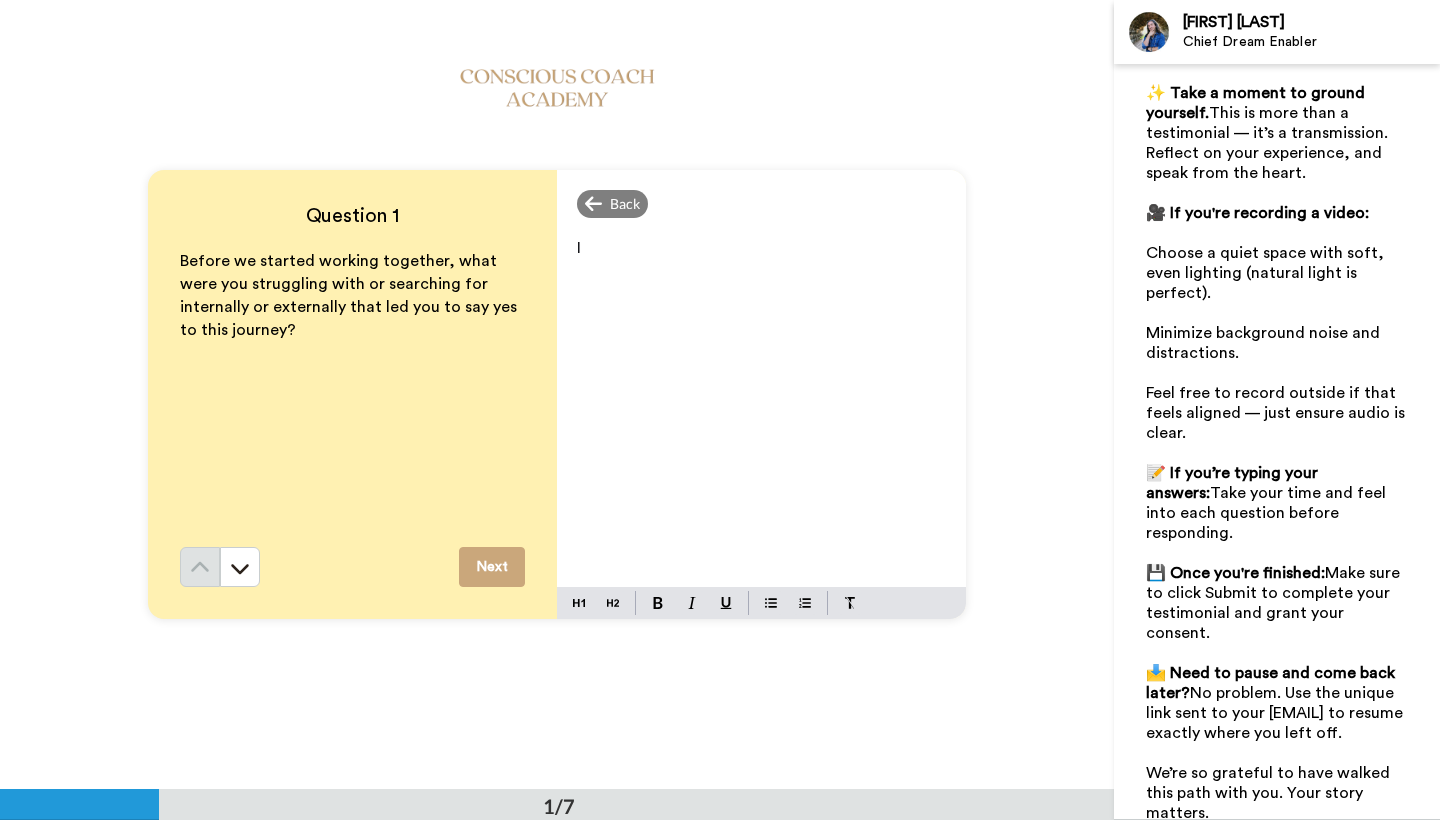 type 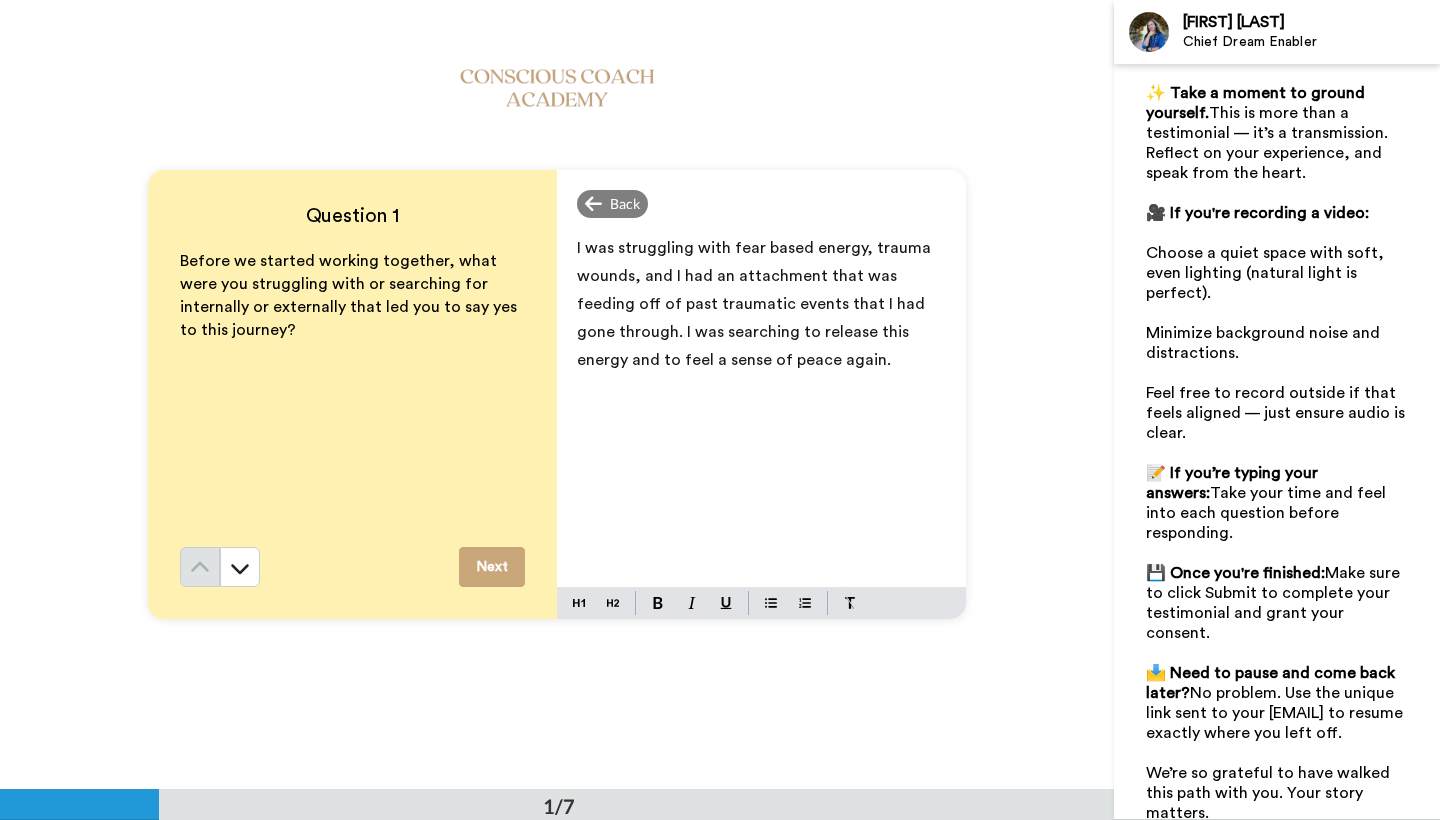 click on "Next" at bounding box center [492, 567] 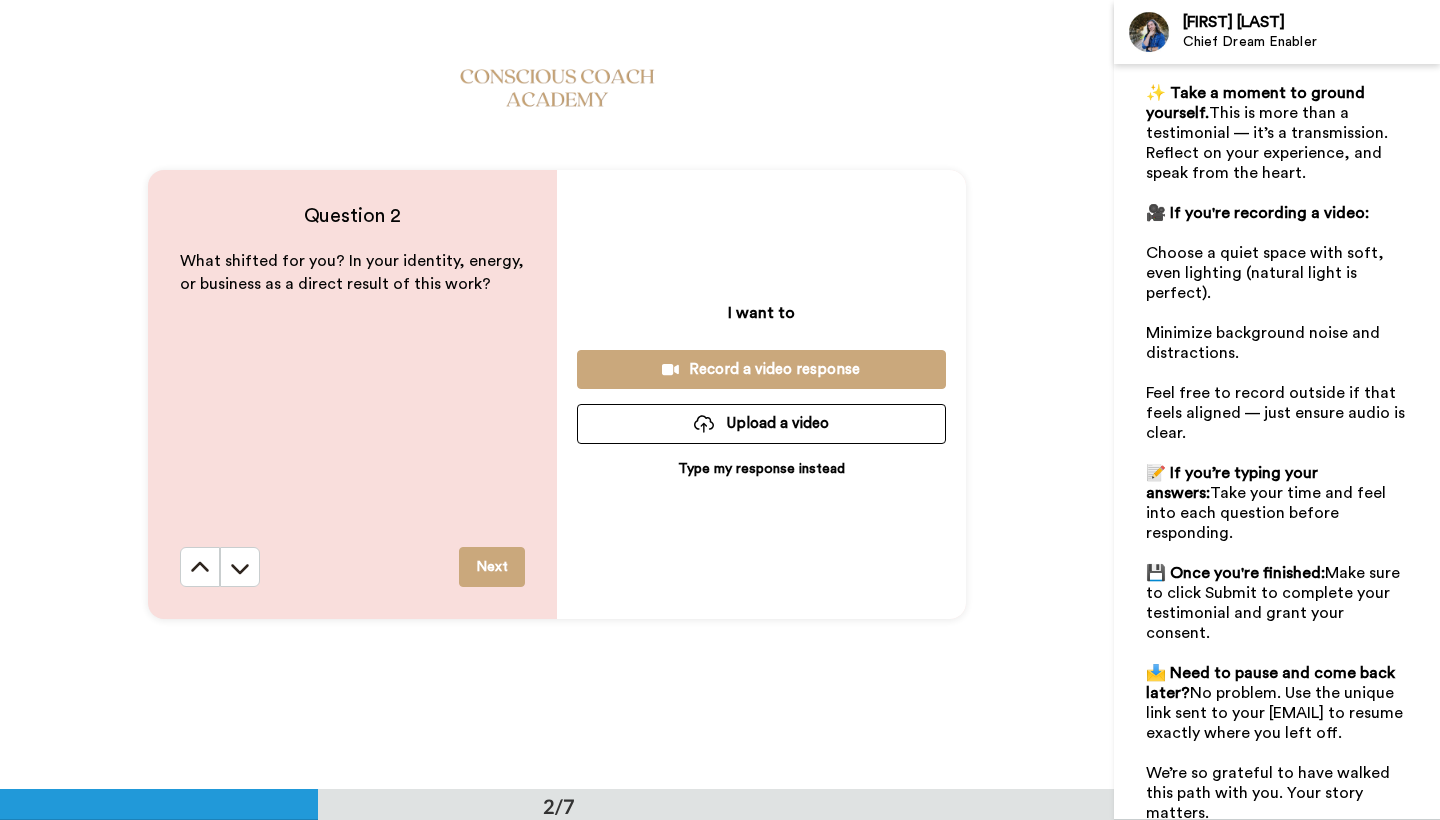 scroll, scrollTop: 790, scrollLeft: 0, axis: vertical 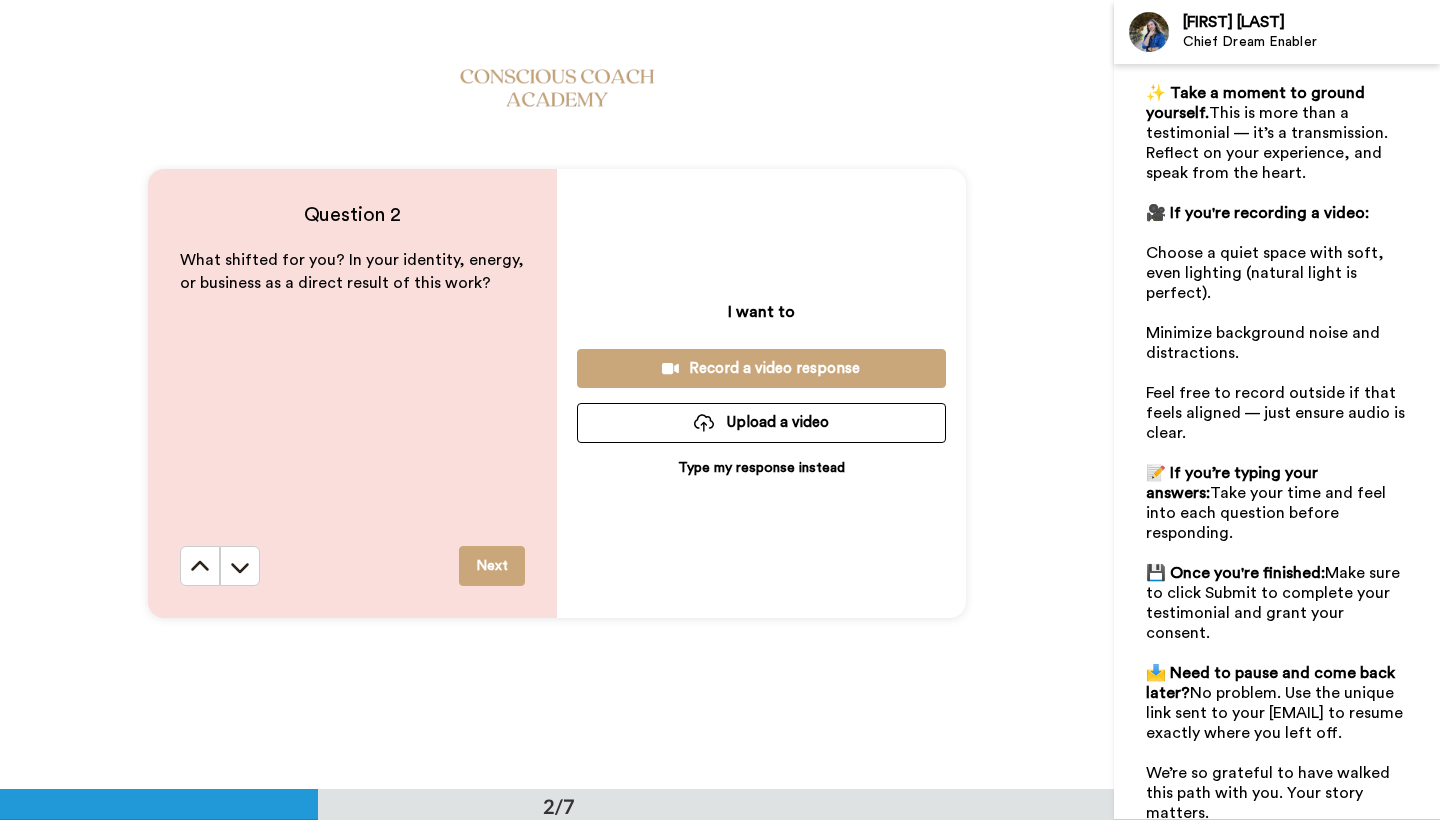 click on "Type my response instead" at bounding box center (761, 468) 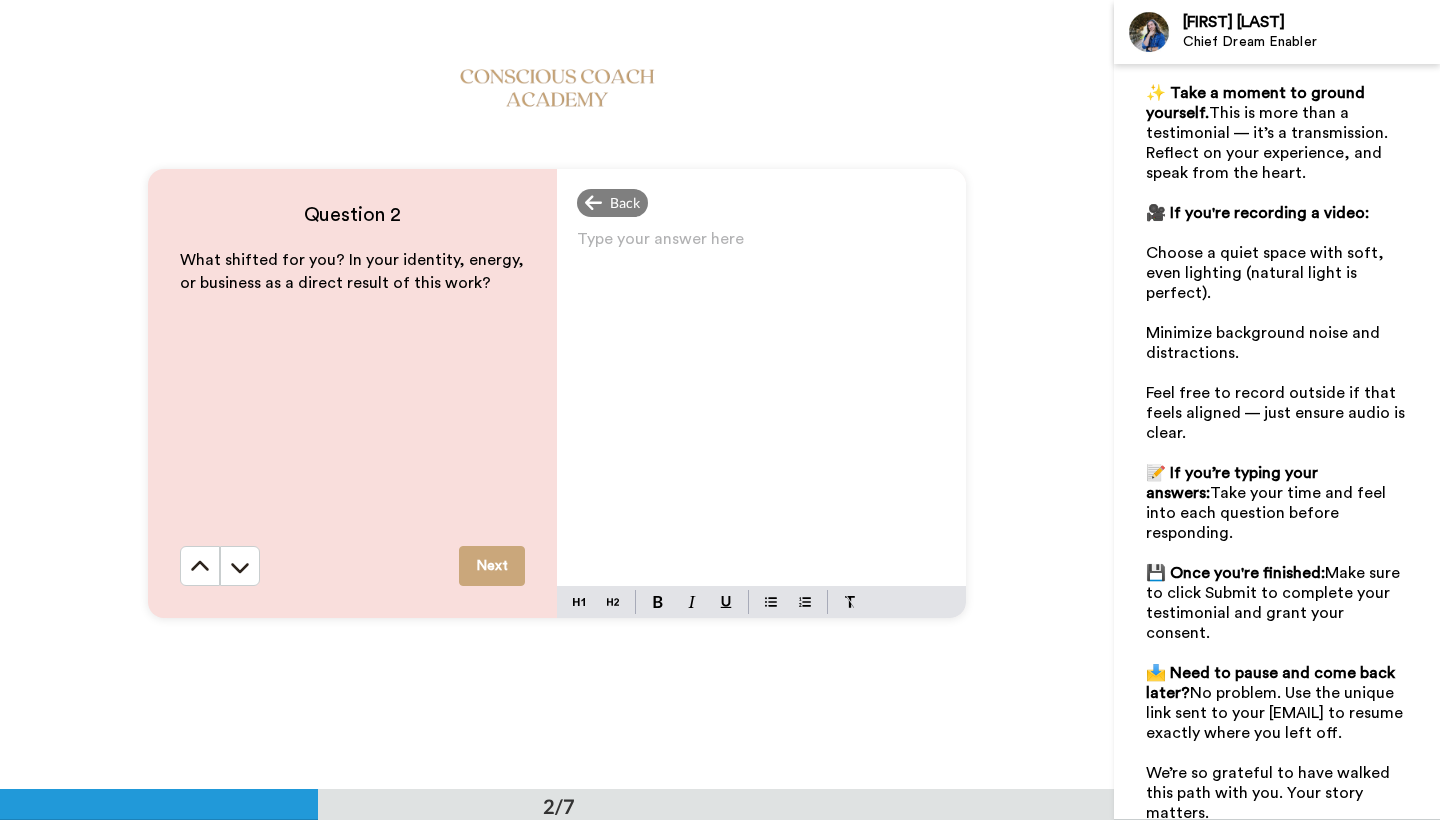 click on "Type your answer here ﻿" at bounding box center [761, 405] 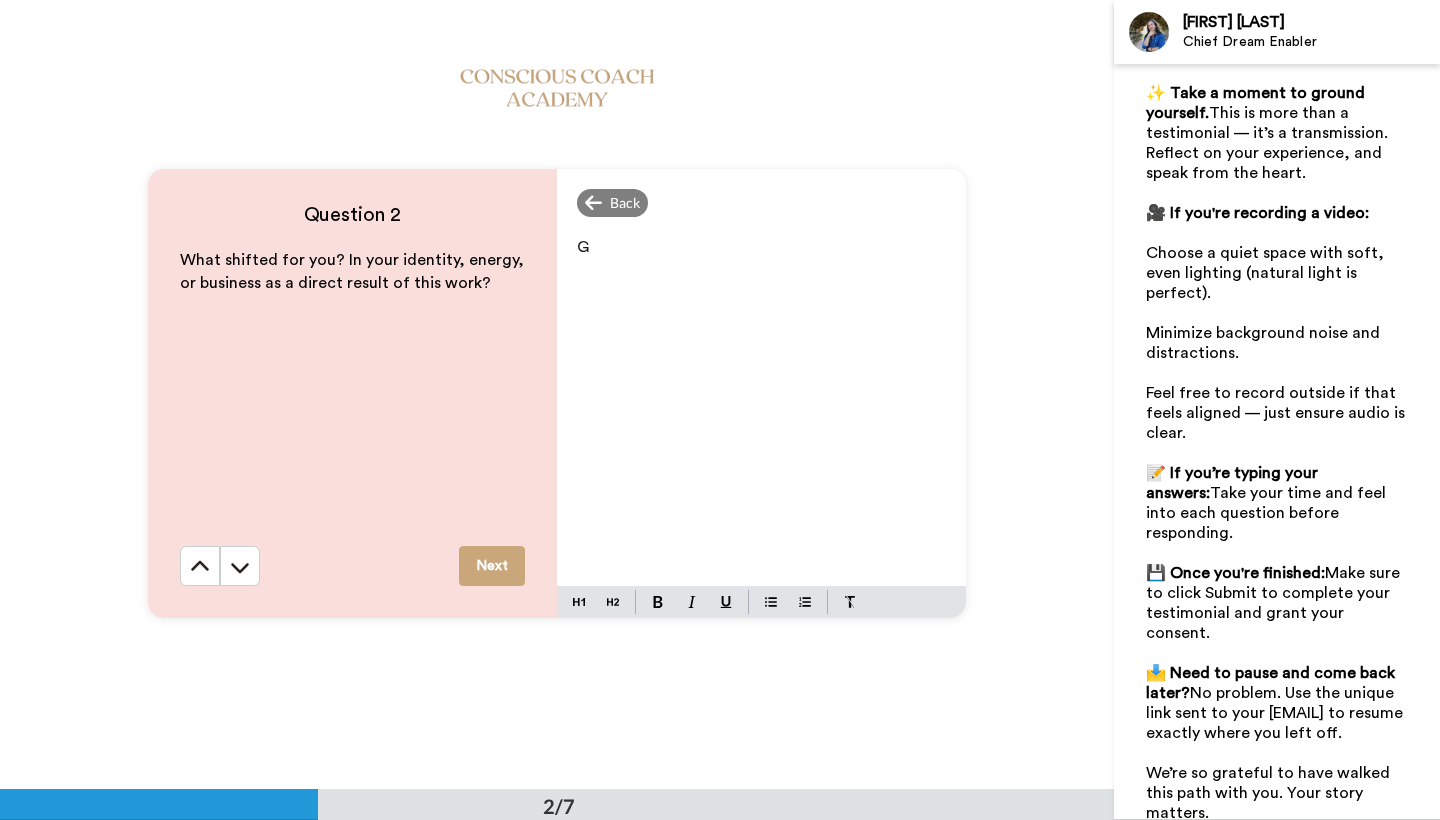 type 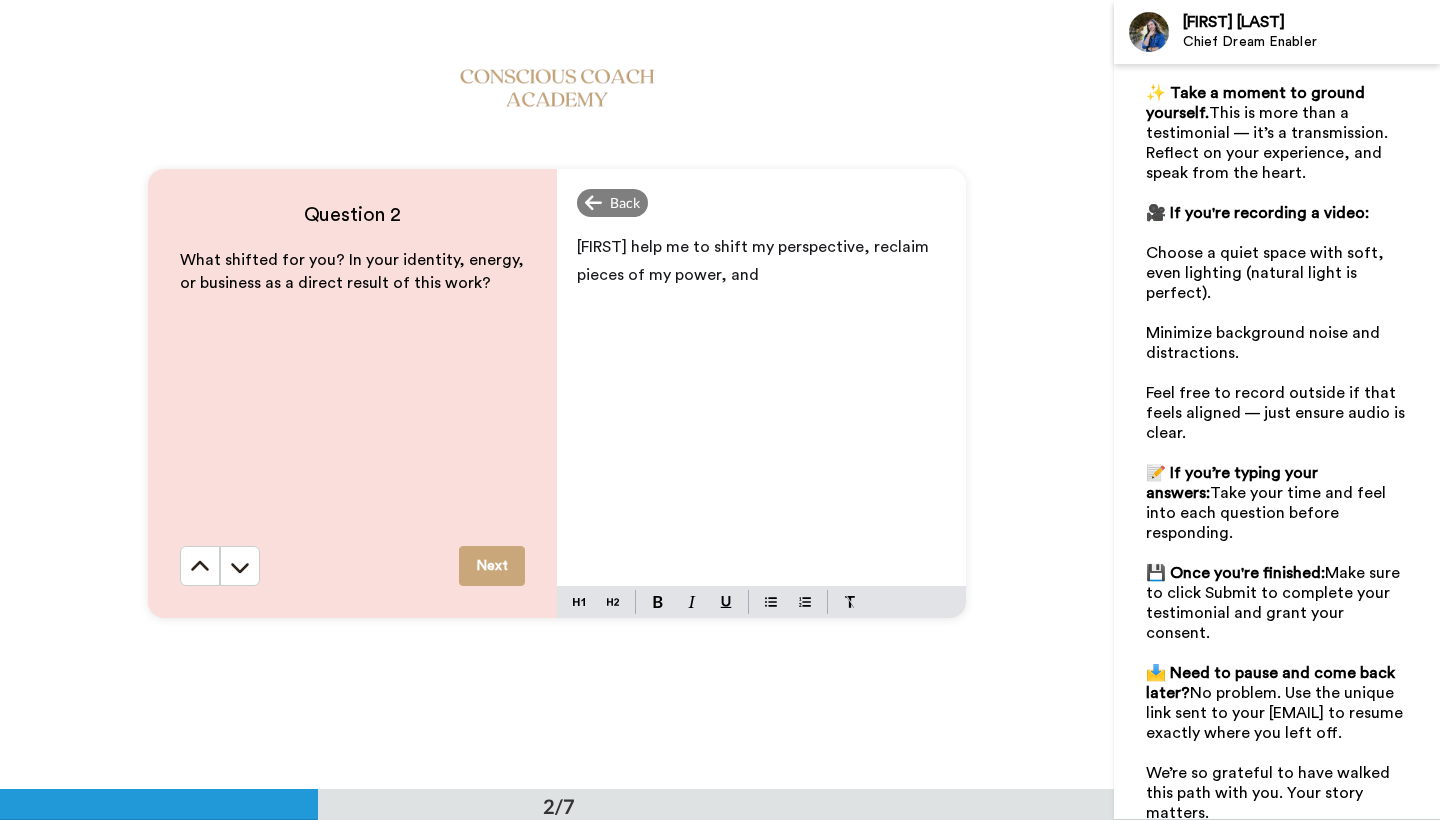 click on "[FIRST] help me to shift my perspective, reclaim pieces of my power, and" at bounding box center (755, 261) 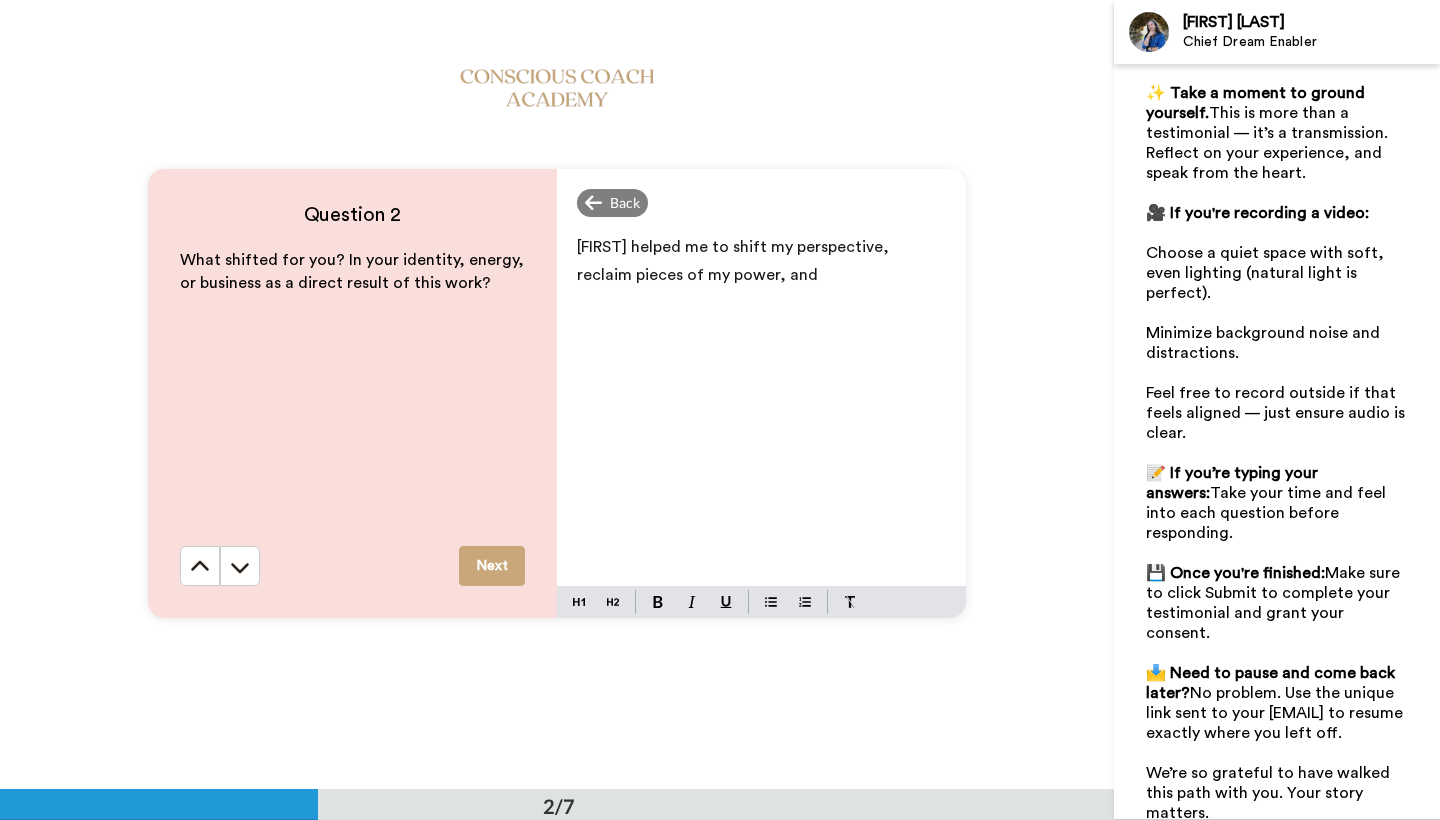 click on "[FIRST] helped me to shift my perspective, reclaim pieces of my power, and" at bounding box center (761, 261) 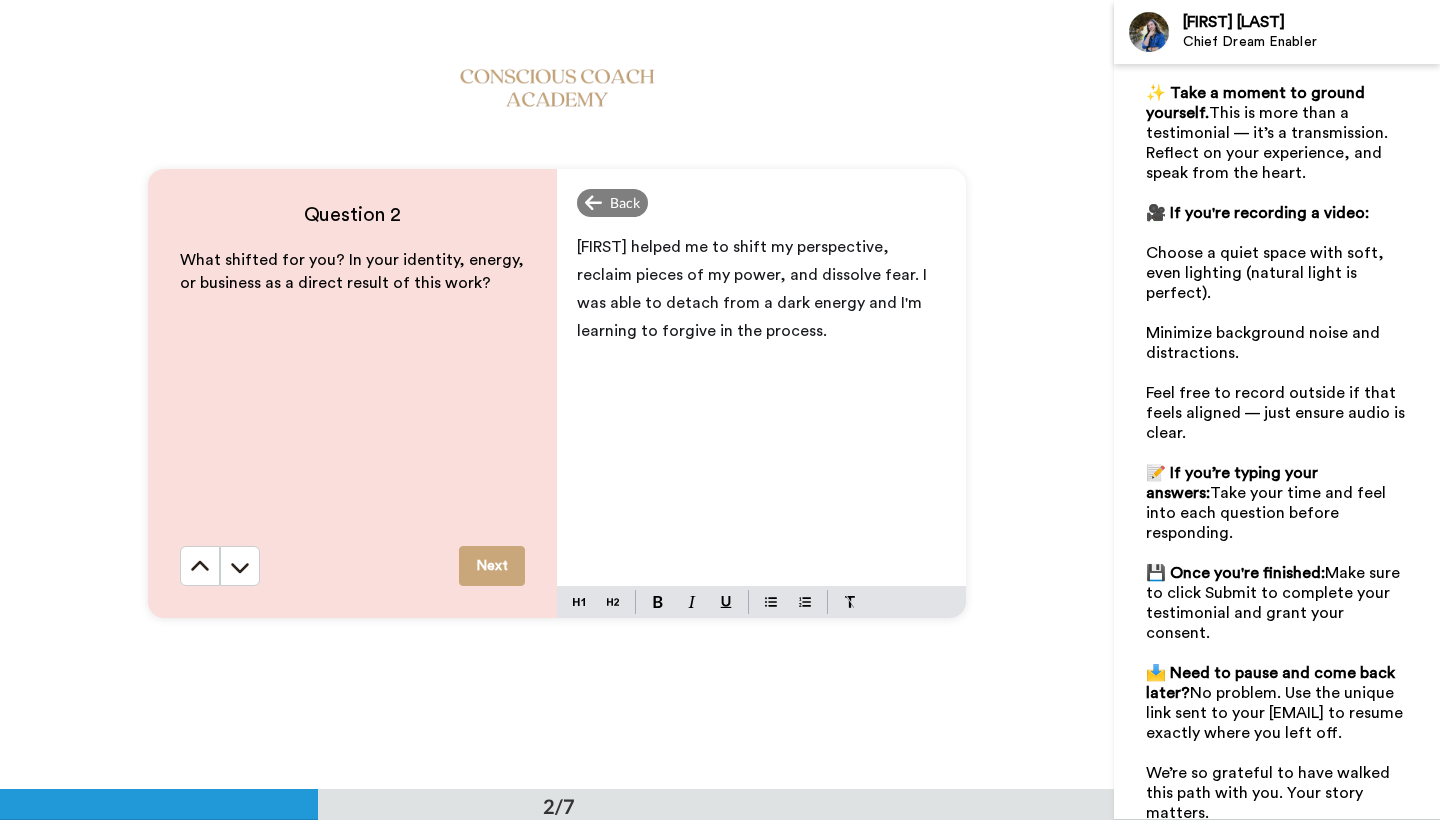 click on "Next" at bounding box center (492, 566) 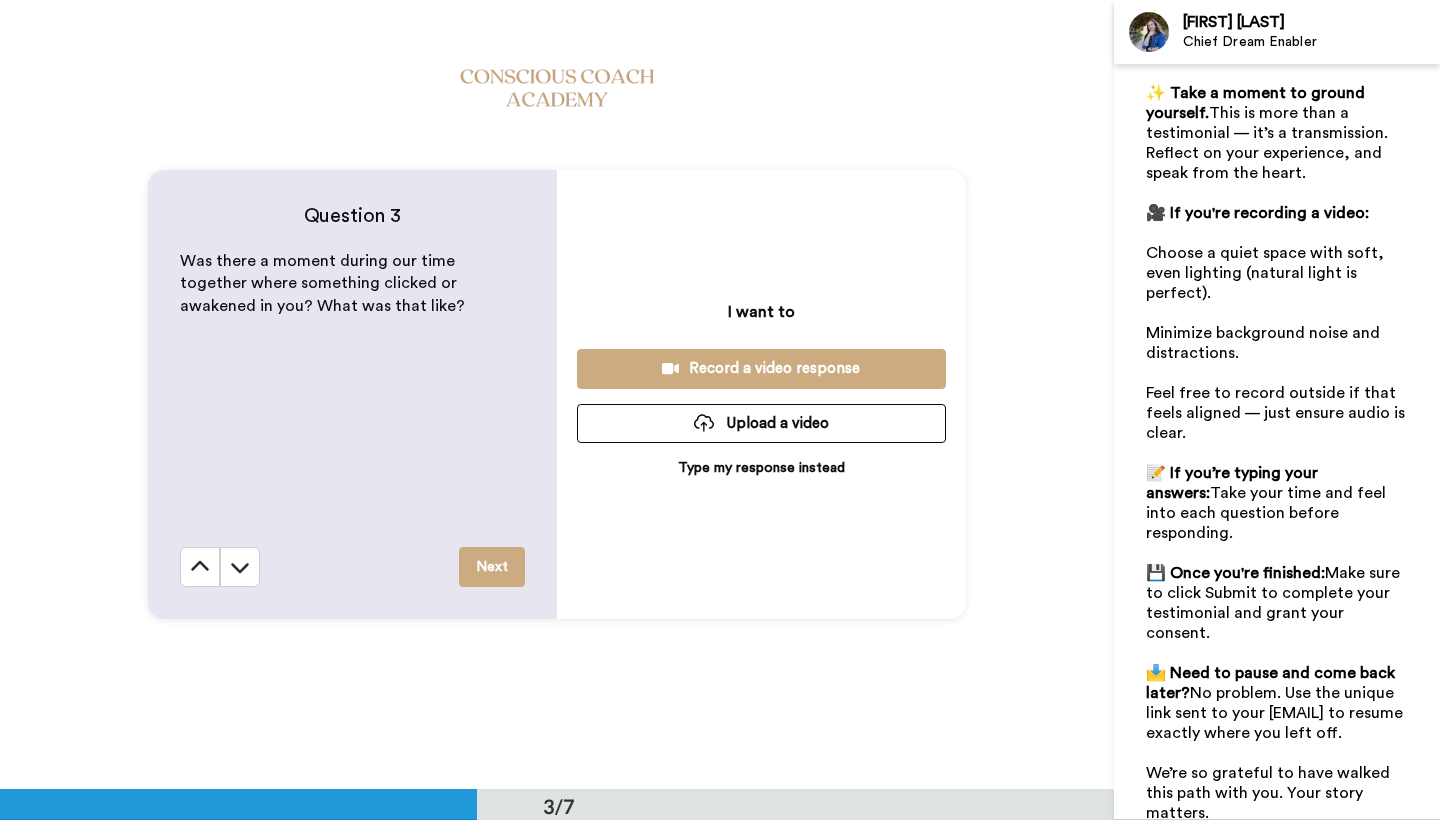 scroll, scrollTop: 1579, scrollLeft: 0, axis: vertical 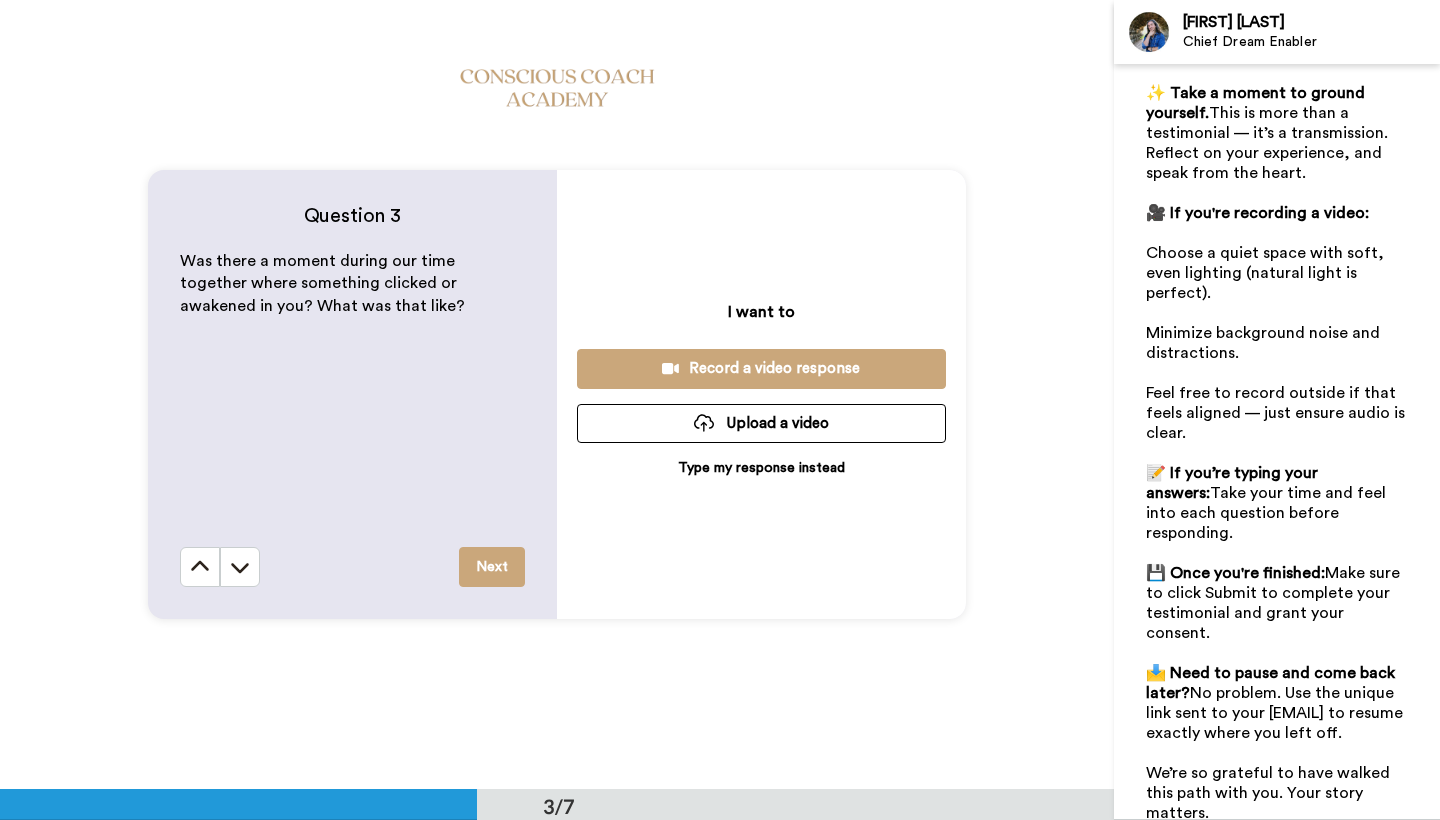 click on "Type my response instead" at bounding box center [761, 468] 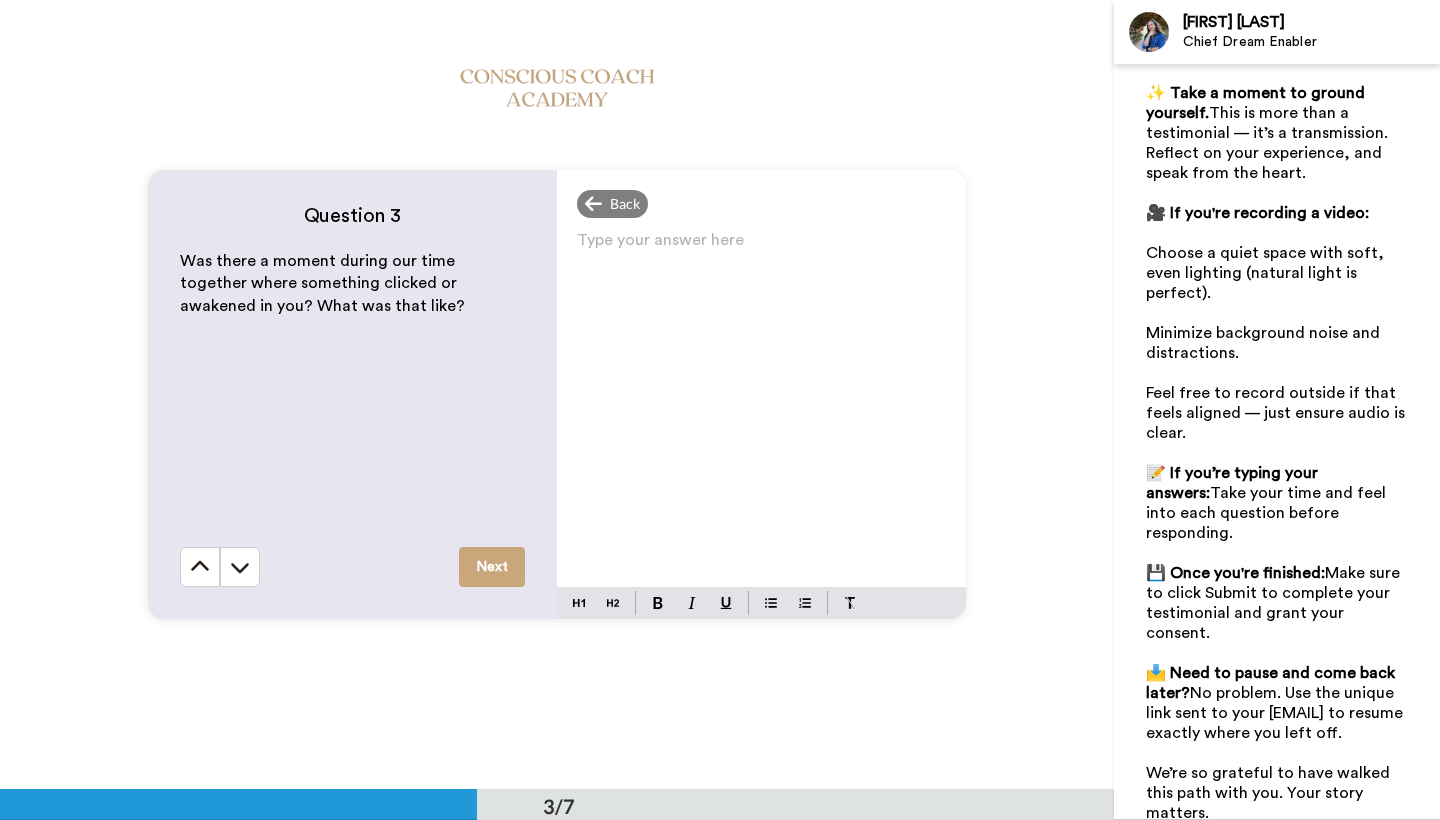 click on "Type your answer here ﻿" at bounding box center [761, 248] 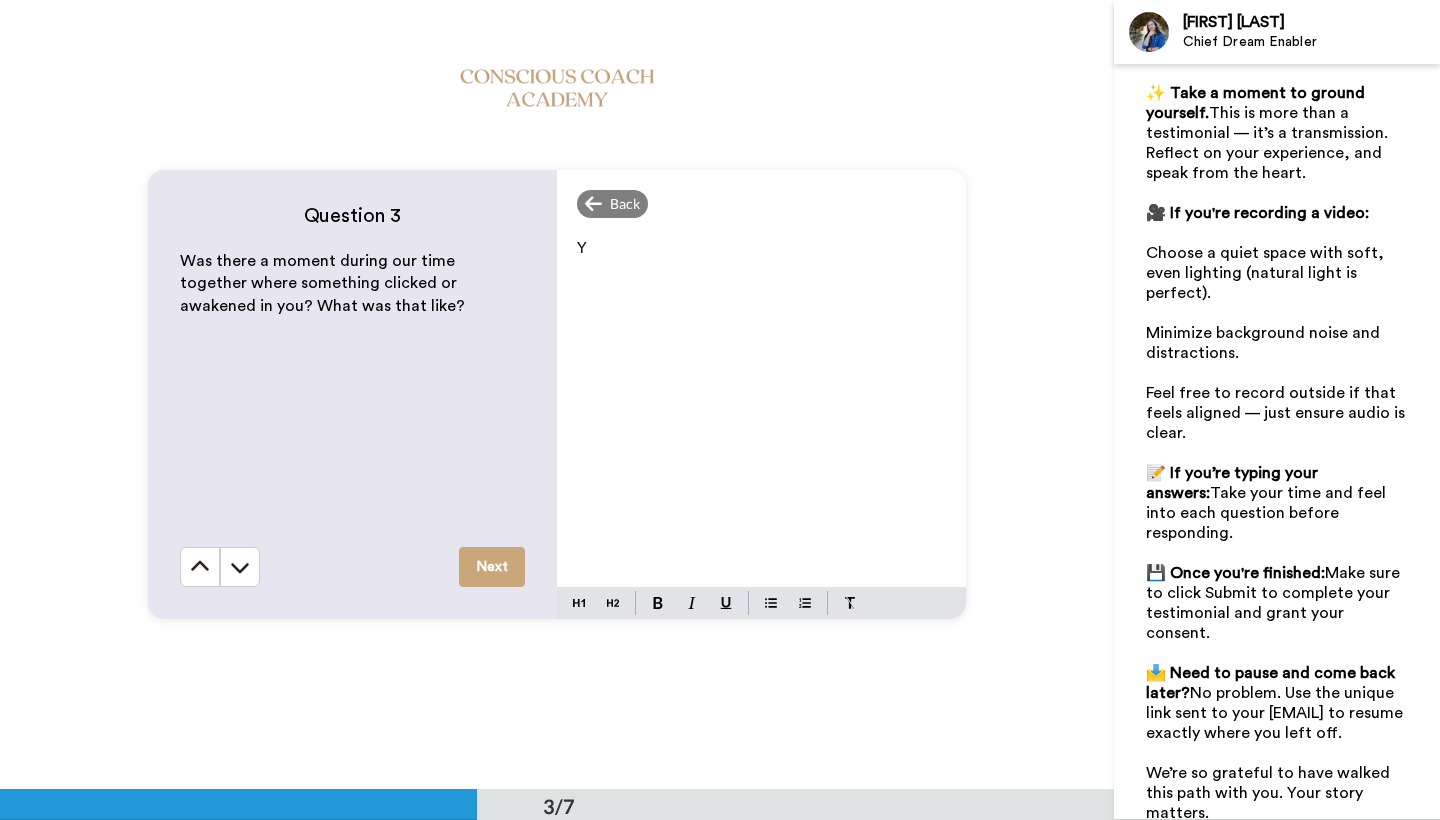 type 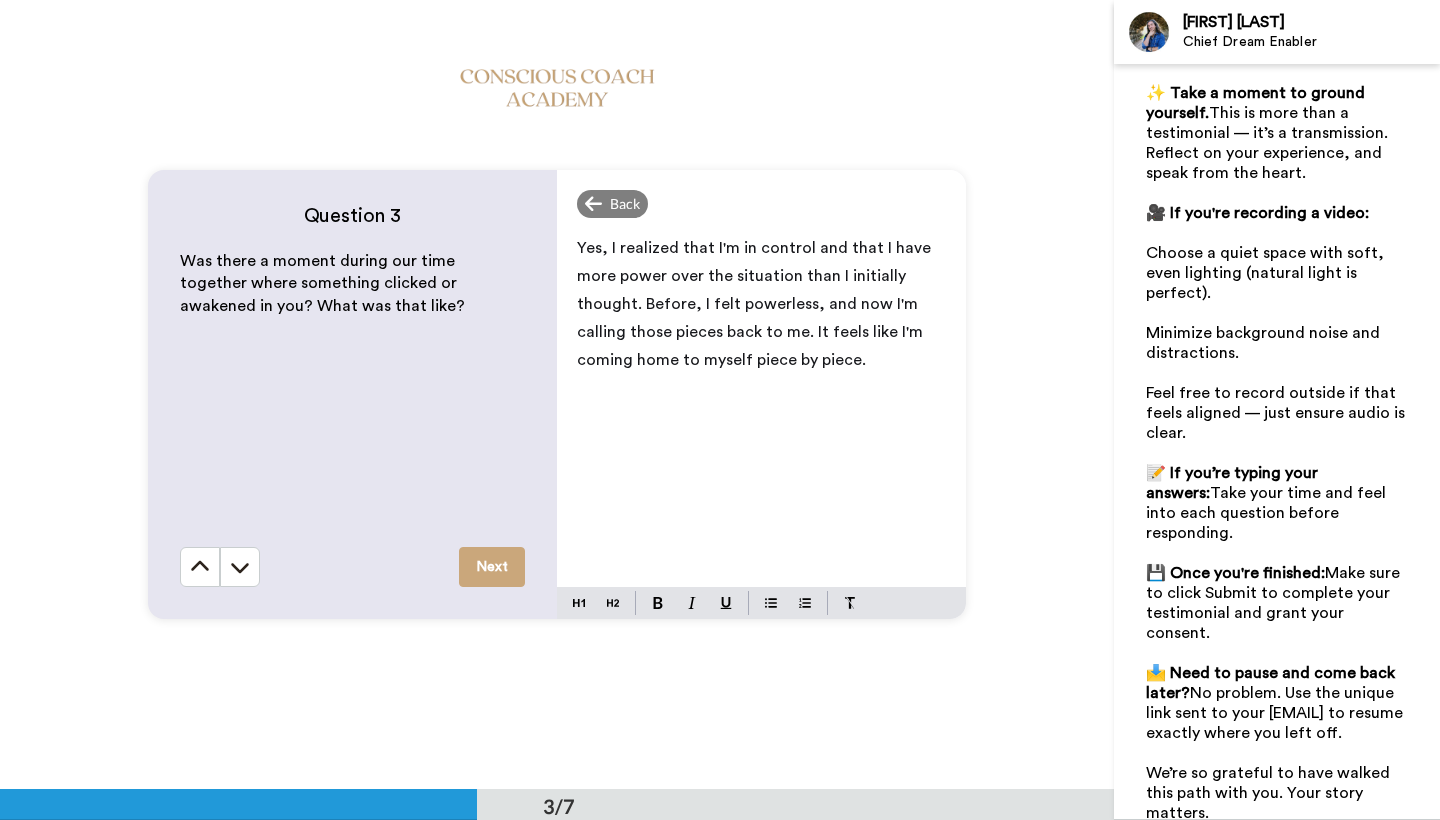 click on "Next" at bounding box center (492, 567) 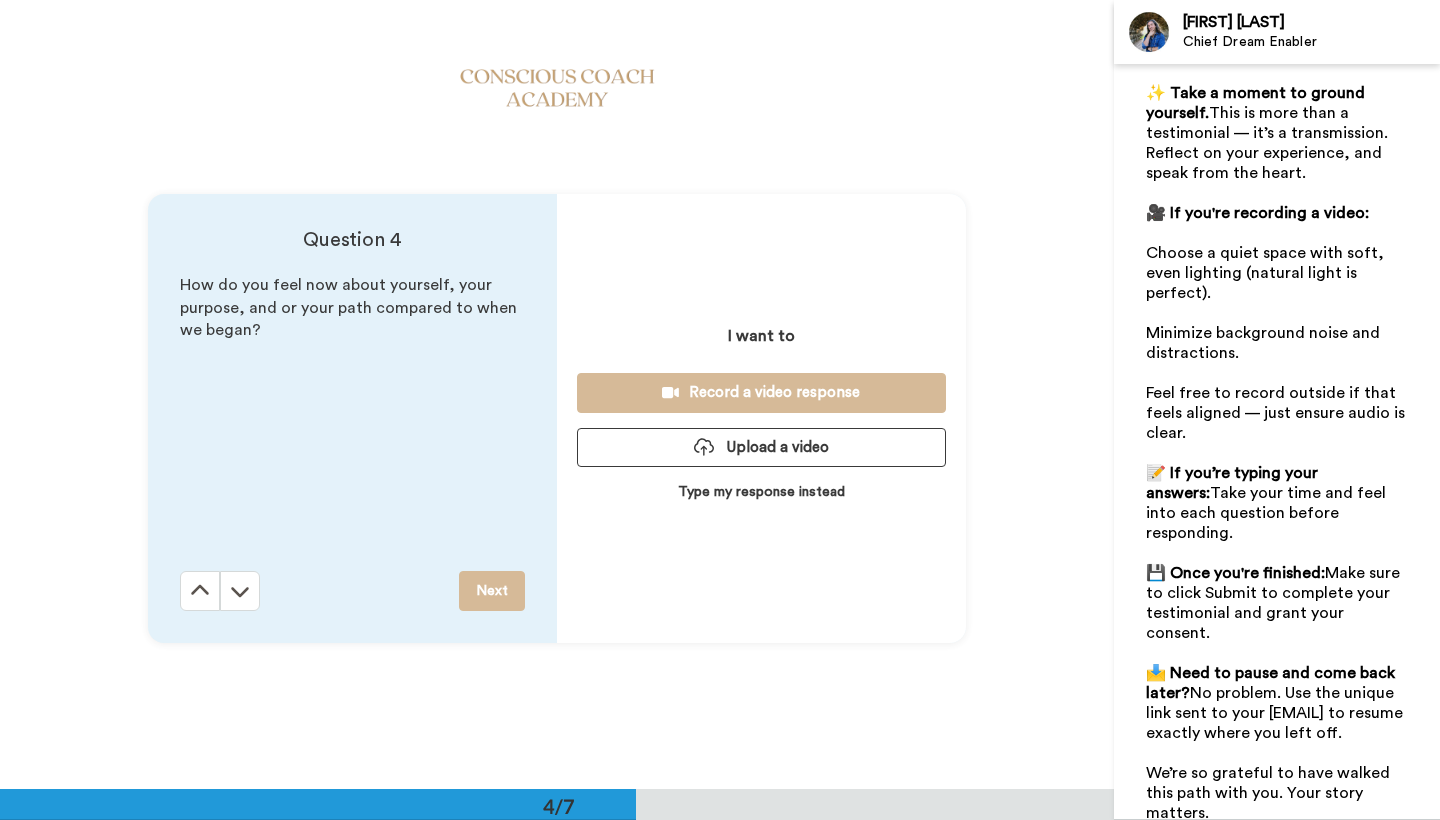scroll, scrollTop: 2368, scrollLeft: 0, axis: vertical 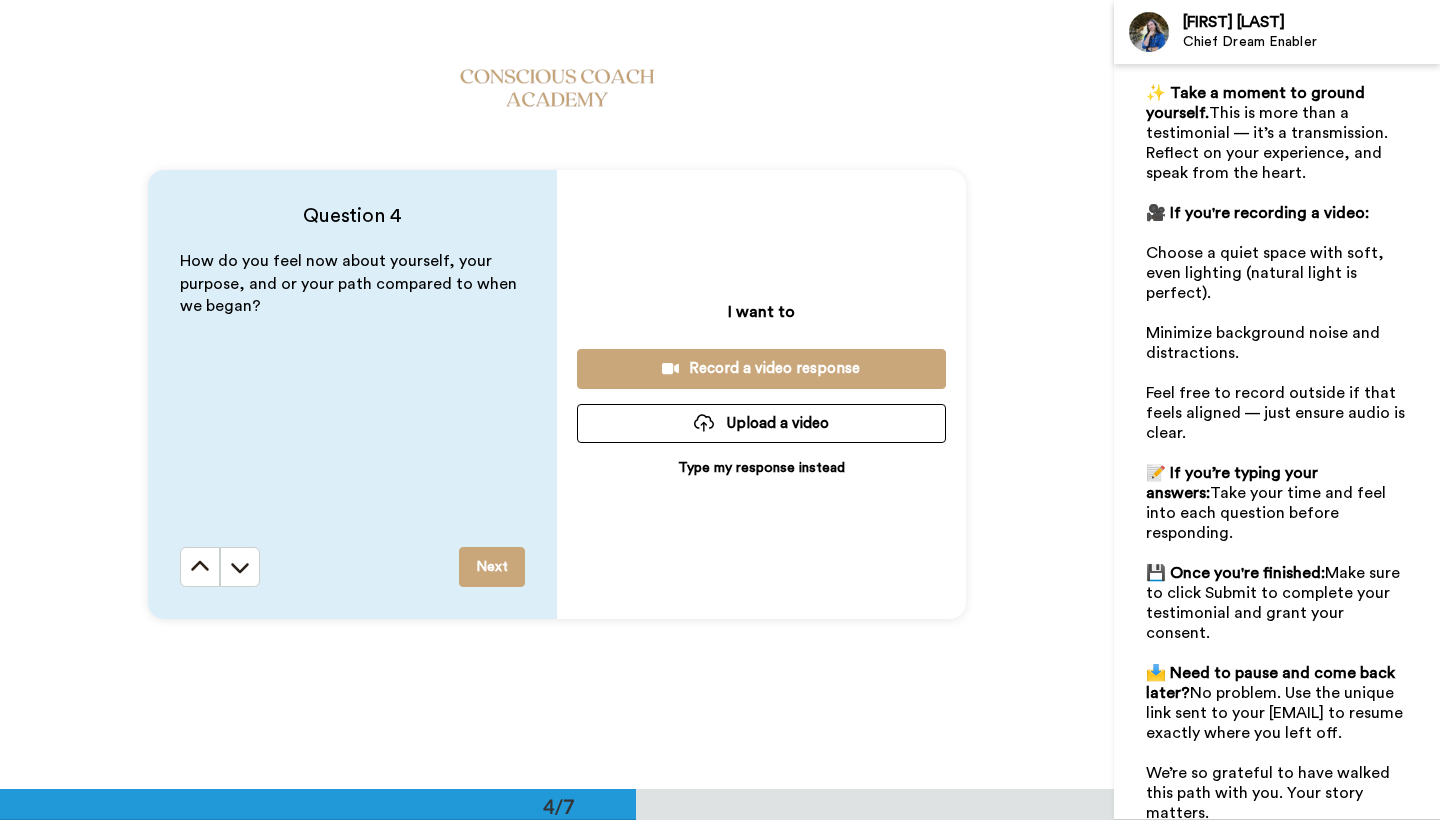 click on "Type my response instead" at bounding box center [761, 468] 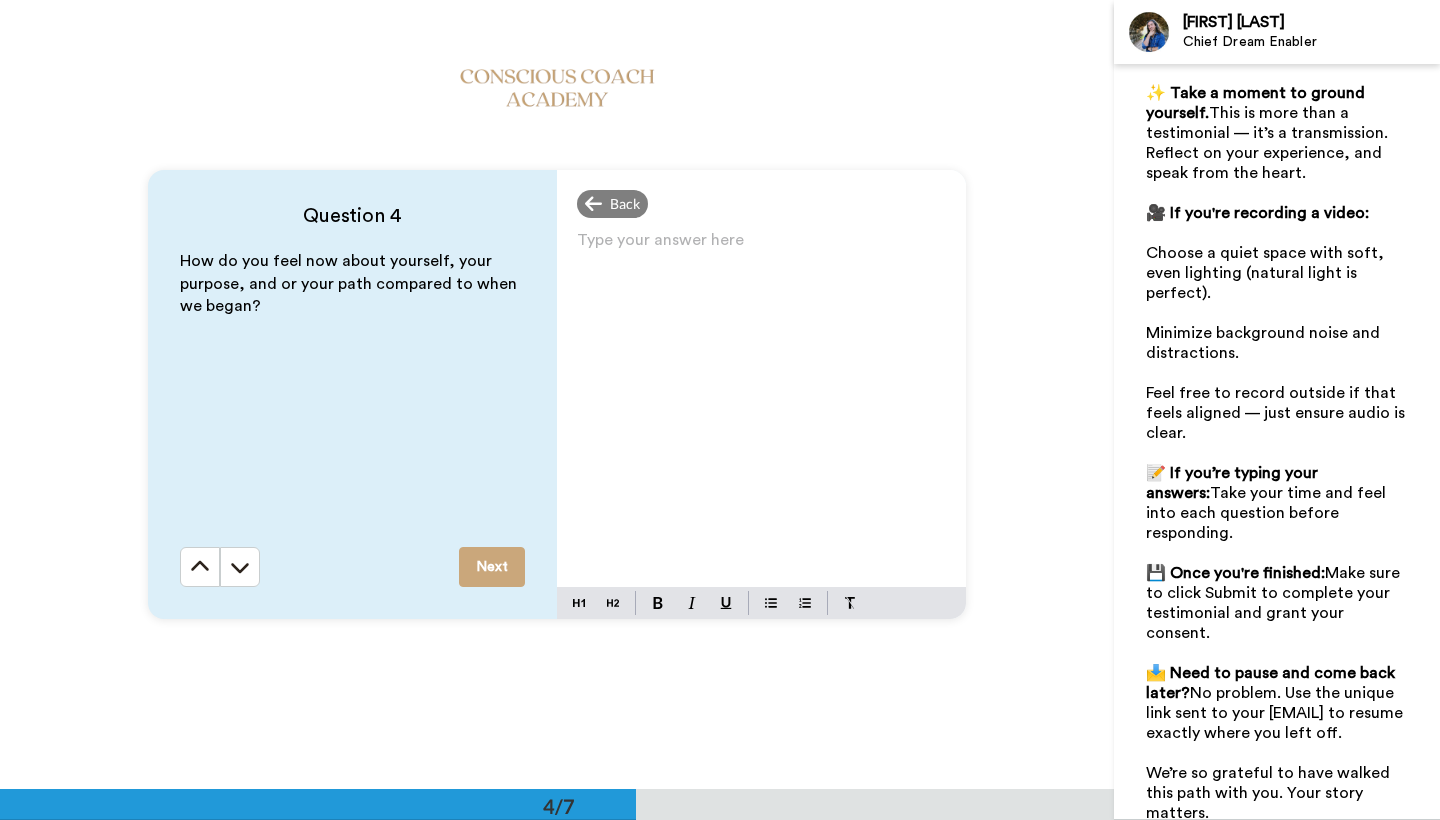 click on "Type your answer here ﻿" at bounding box center (761, 248) 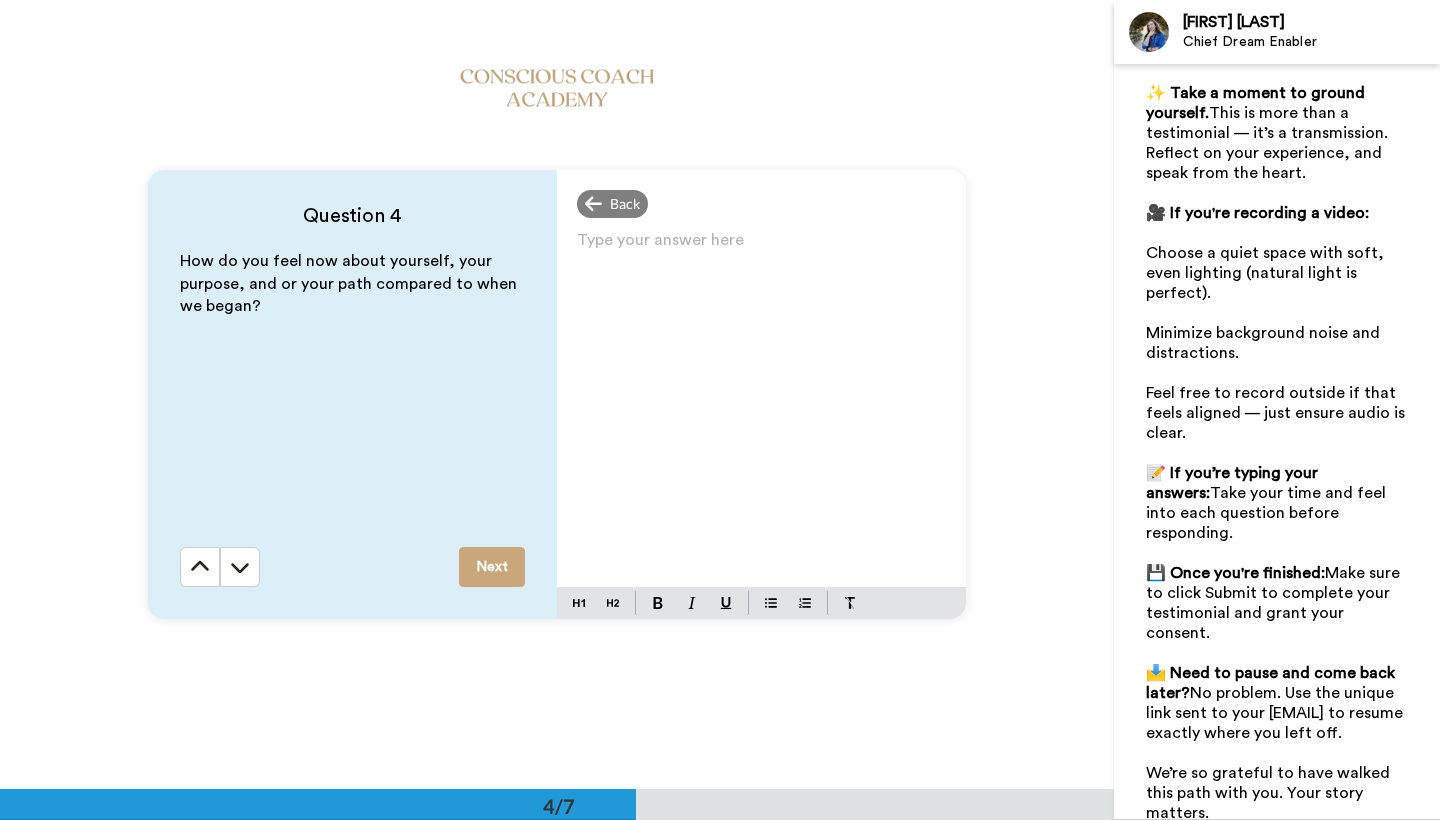 type 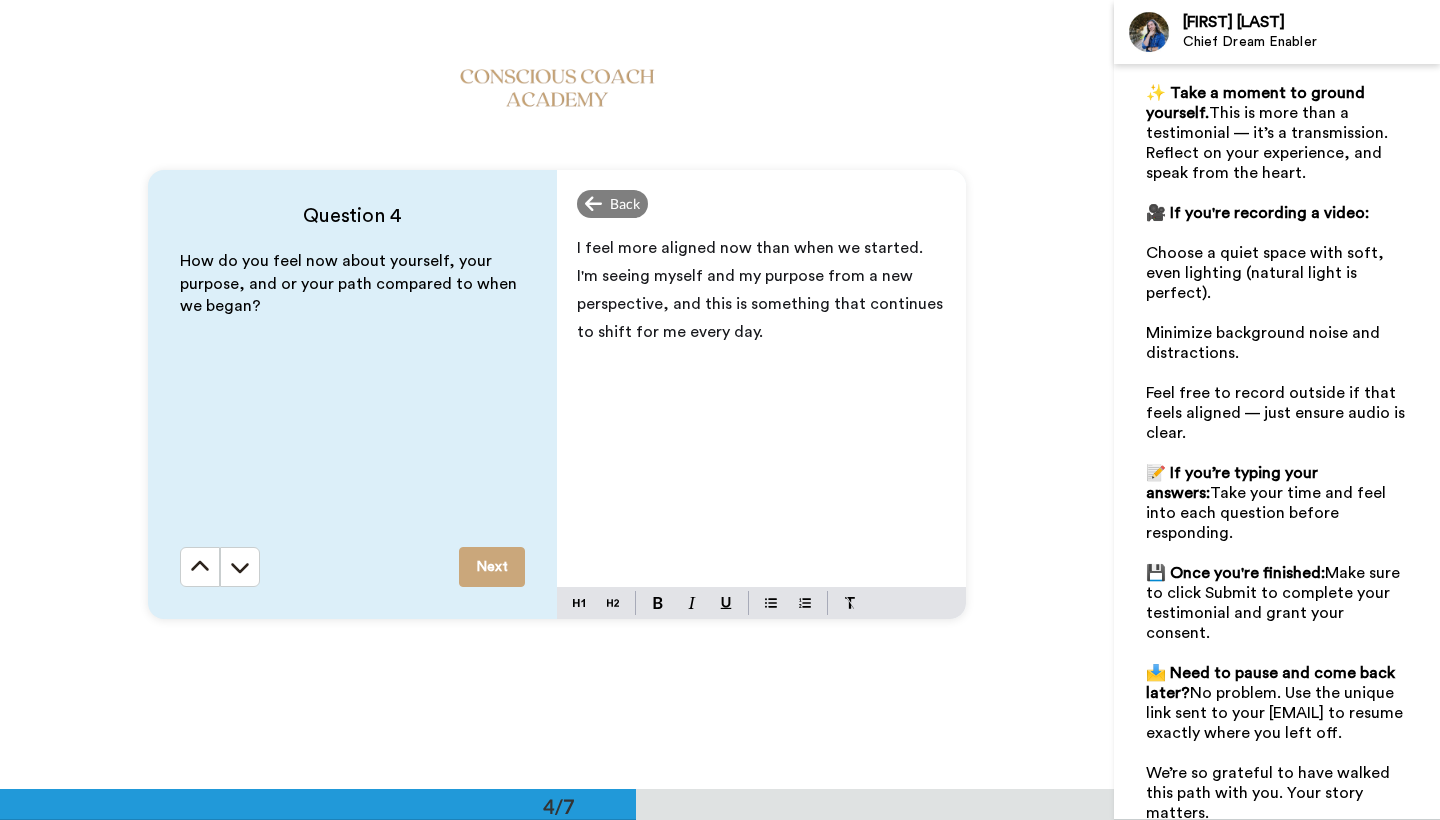 click on "I feel more aligned now than when we started. I'm seeing myself and my purpose from a new perspective, and this is something that continues to shift for me every day." at bounding box center (761, 406) 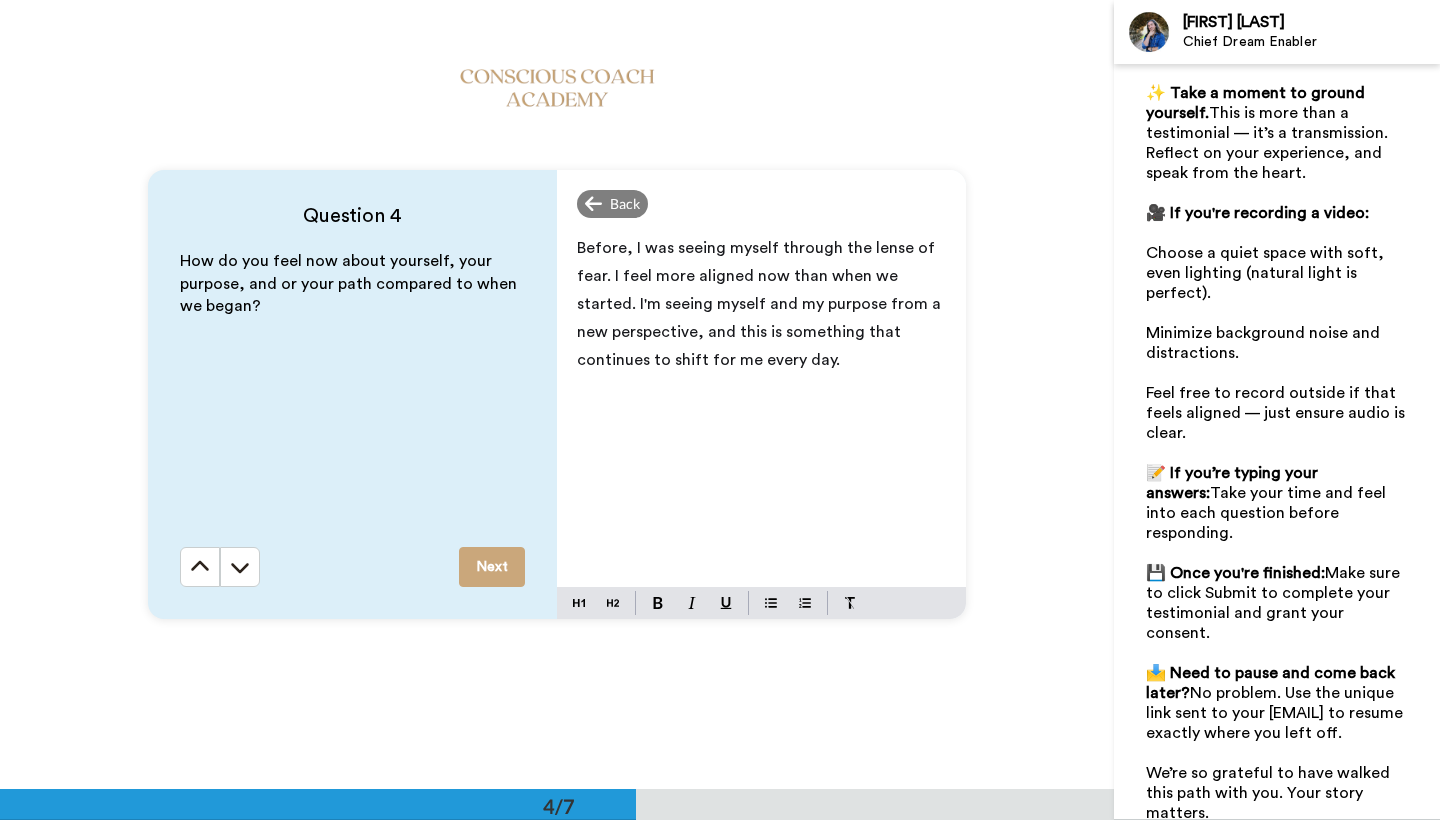 click on "Before, I was seeing myself through the lense of fear. I feel more aligned now than when we started. I'm seeing myself and my purpose from a new perspective, and this is something that continues to shift for me every day." at bounding box center [761, 304] 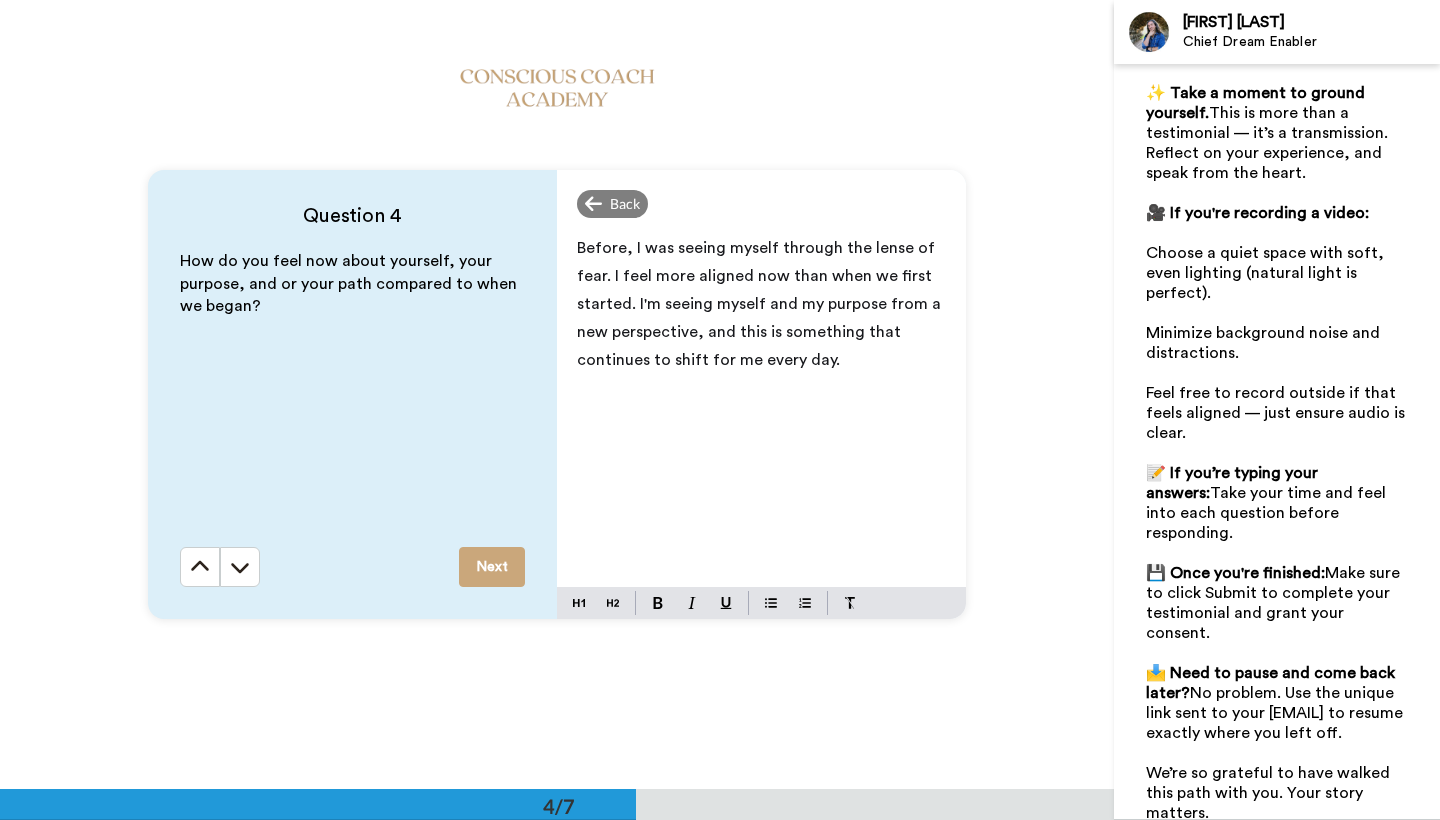 click on "Before, I was seeing myself through the lense of fear. I feel more aligned now than when we first started. I'm seeing myself and my purpose from a new perspective, and this is something that continues to shift for me every day." at bounding box center [761, 304] 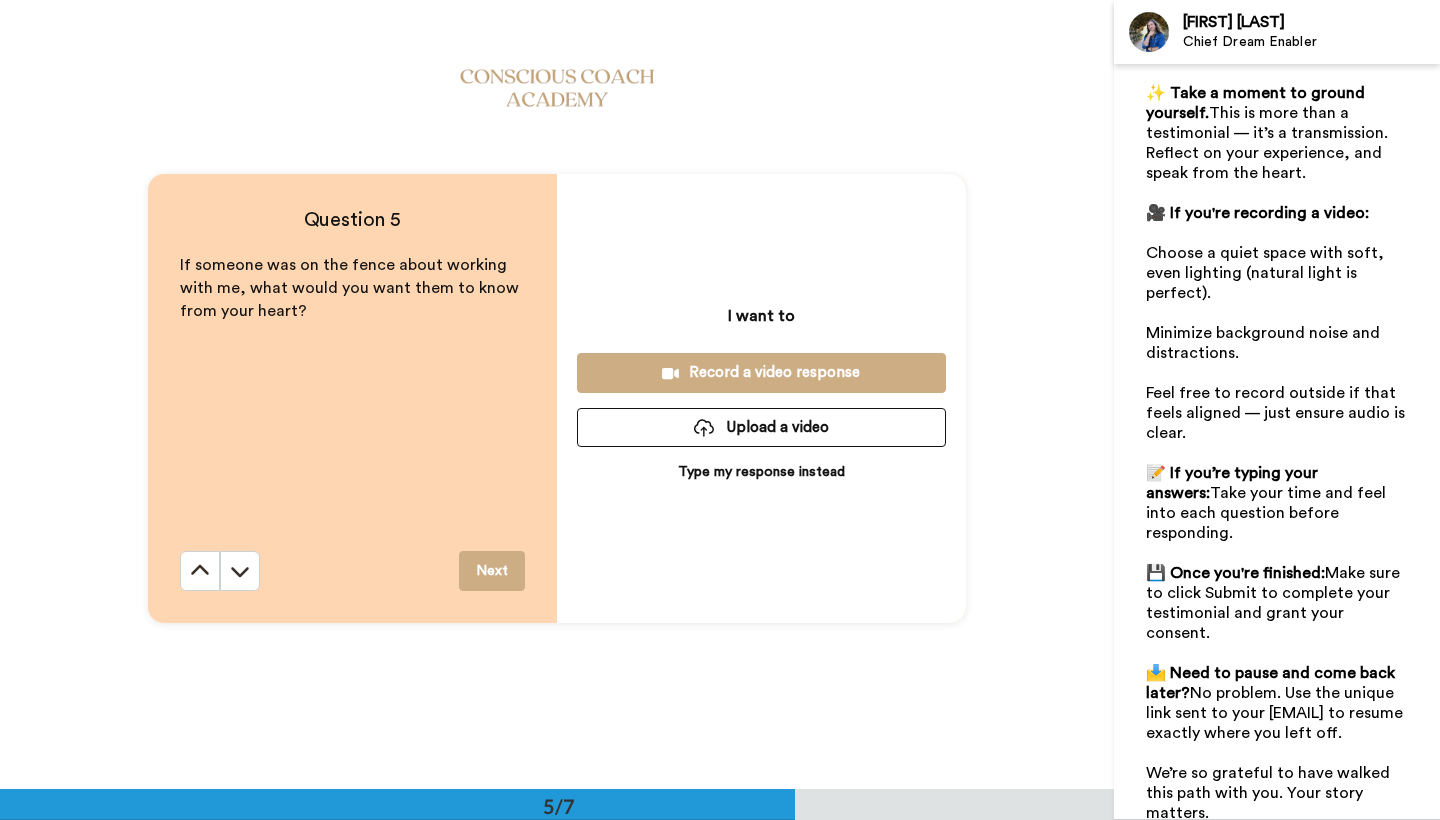 scroll, scrollTop: 3157, scrollLeft: 0, axis: vertical 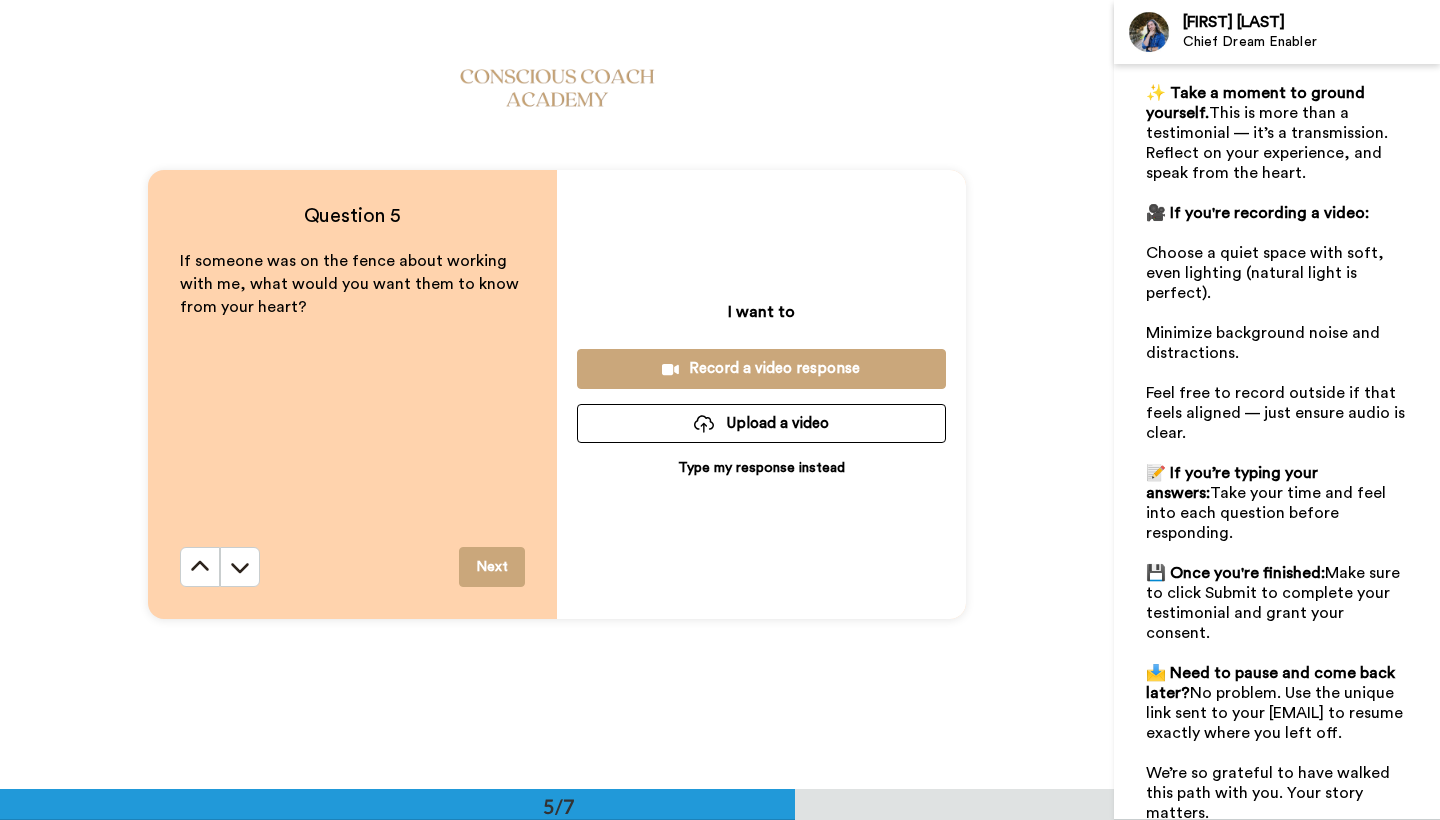 click on "Type my response instead" at bounding box center [761, 468] 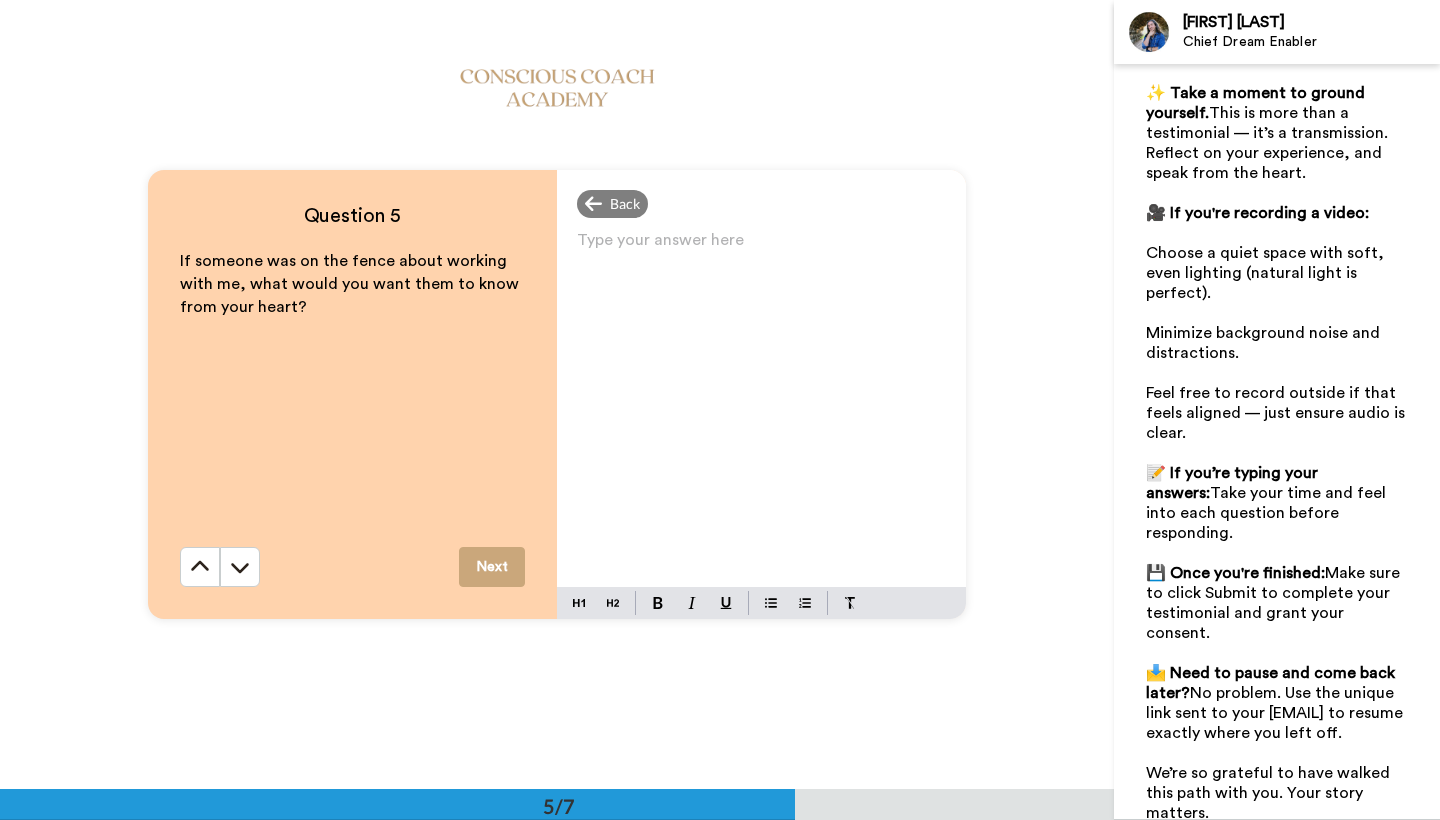 click on "Type your answer here ﻿" at bounding box center [761, 248] 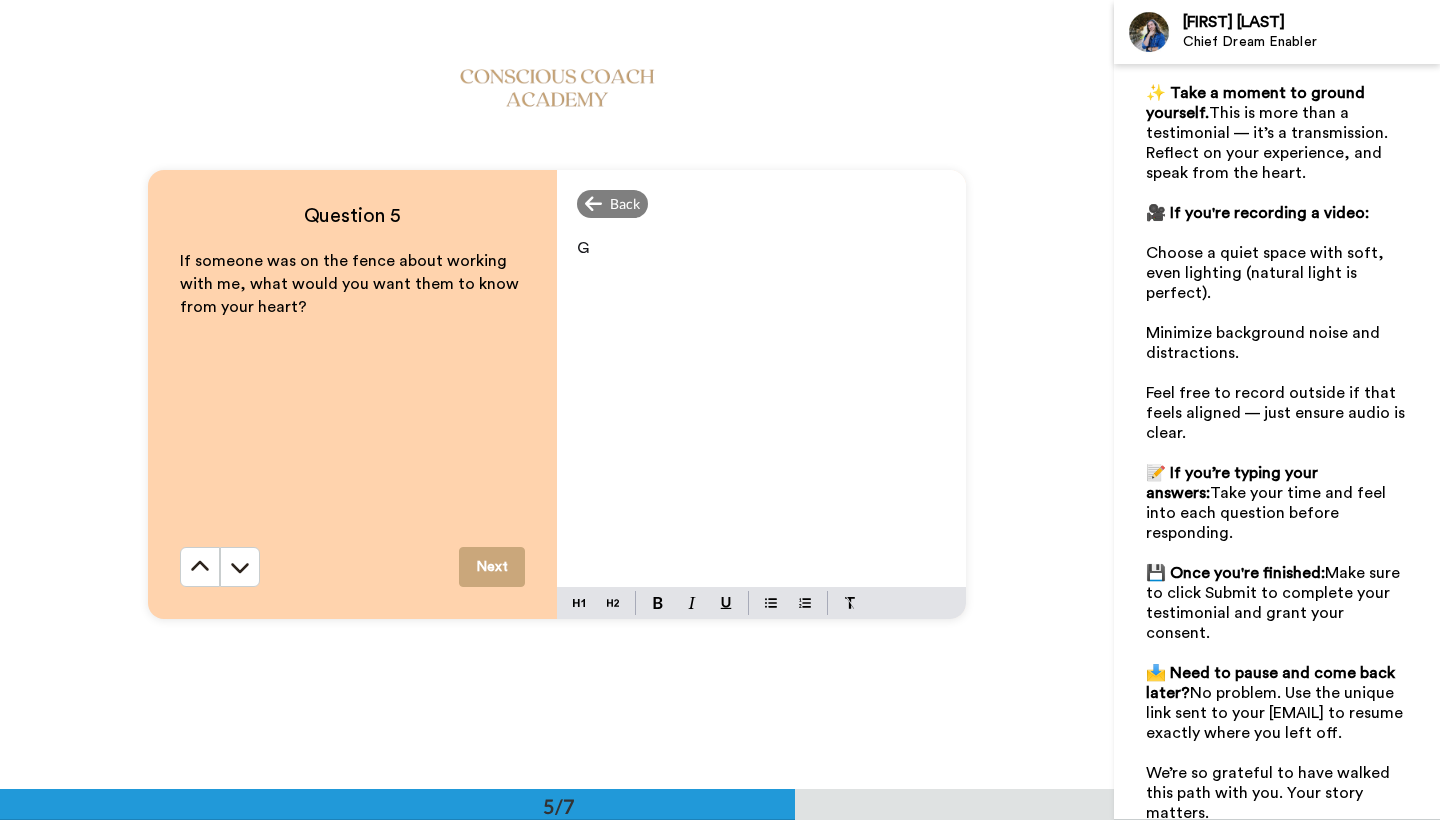 type 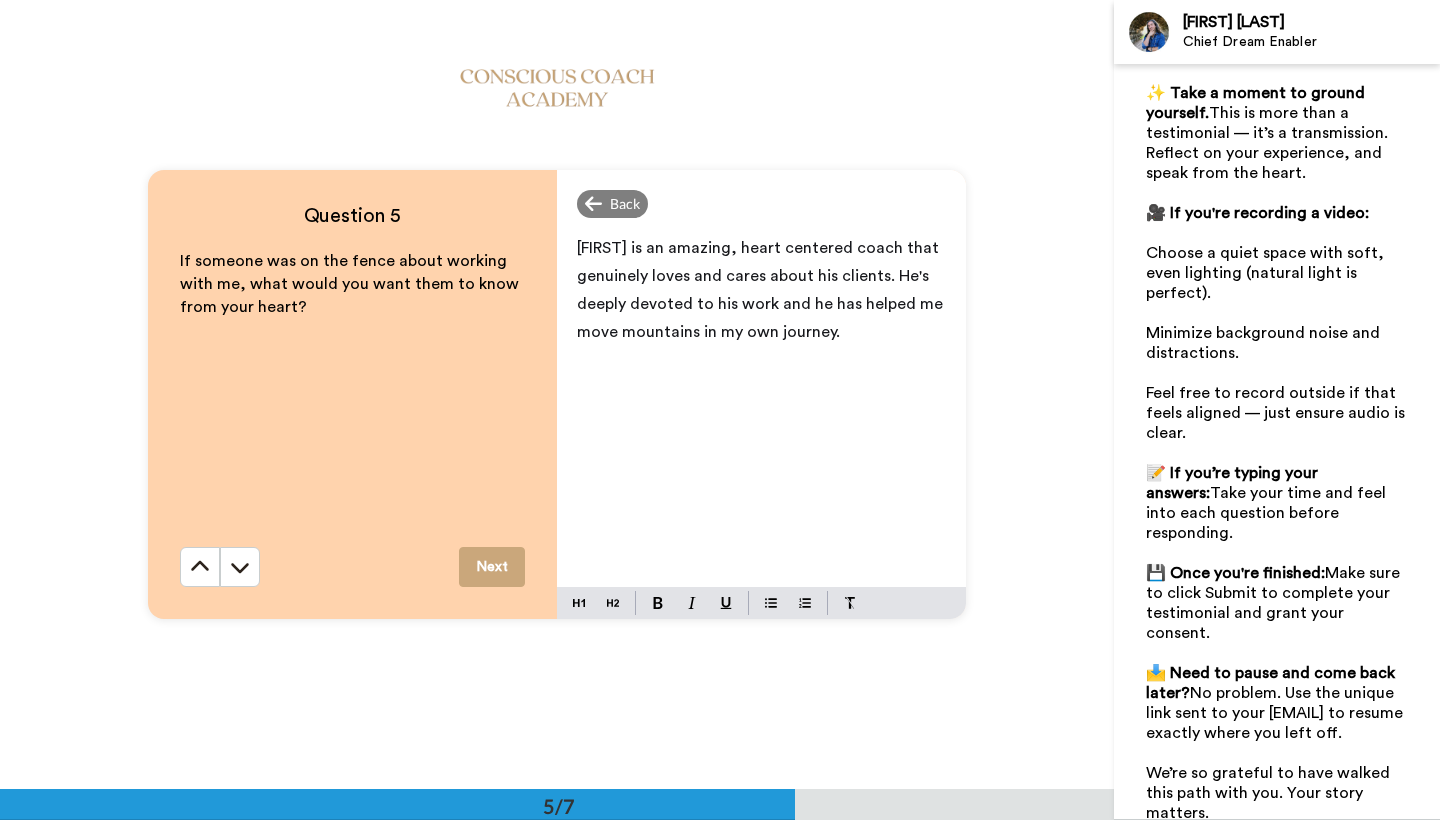 click on "[FIRST] is an amazing, heart centered coach that genuinely loves and cares about his clients. He's deeply devoted to his work and he has helped me move mountains in my own journey." at bounding box center [762, 290] 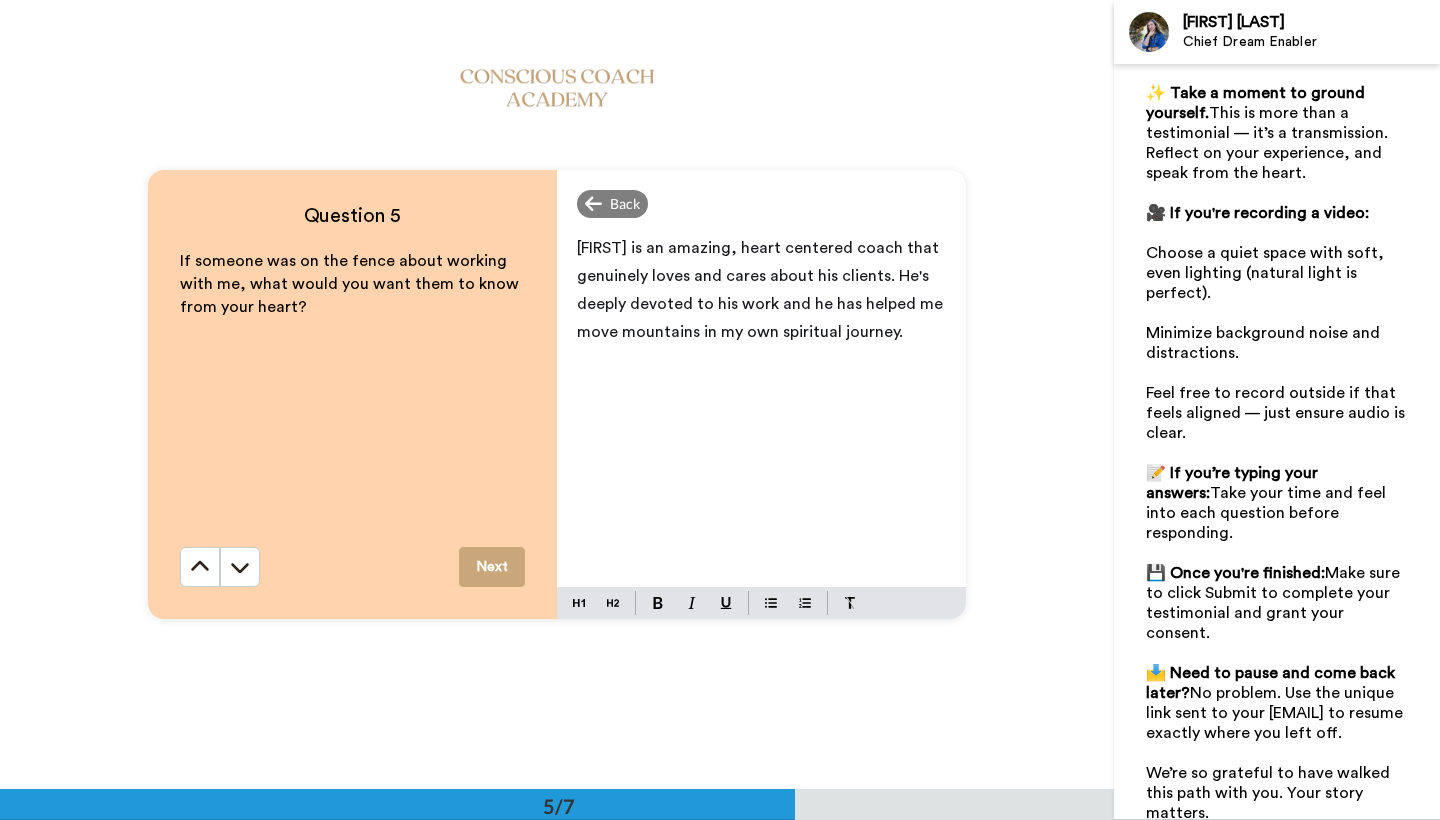click on "[FIRST] is an amazing, heart centered coach that genuinely loves and cares about his clients. He's deeply devoted to his work and he has helped me move mountains in my own spiritual journey." at bounding box center (761, 290) 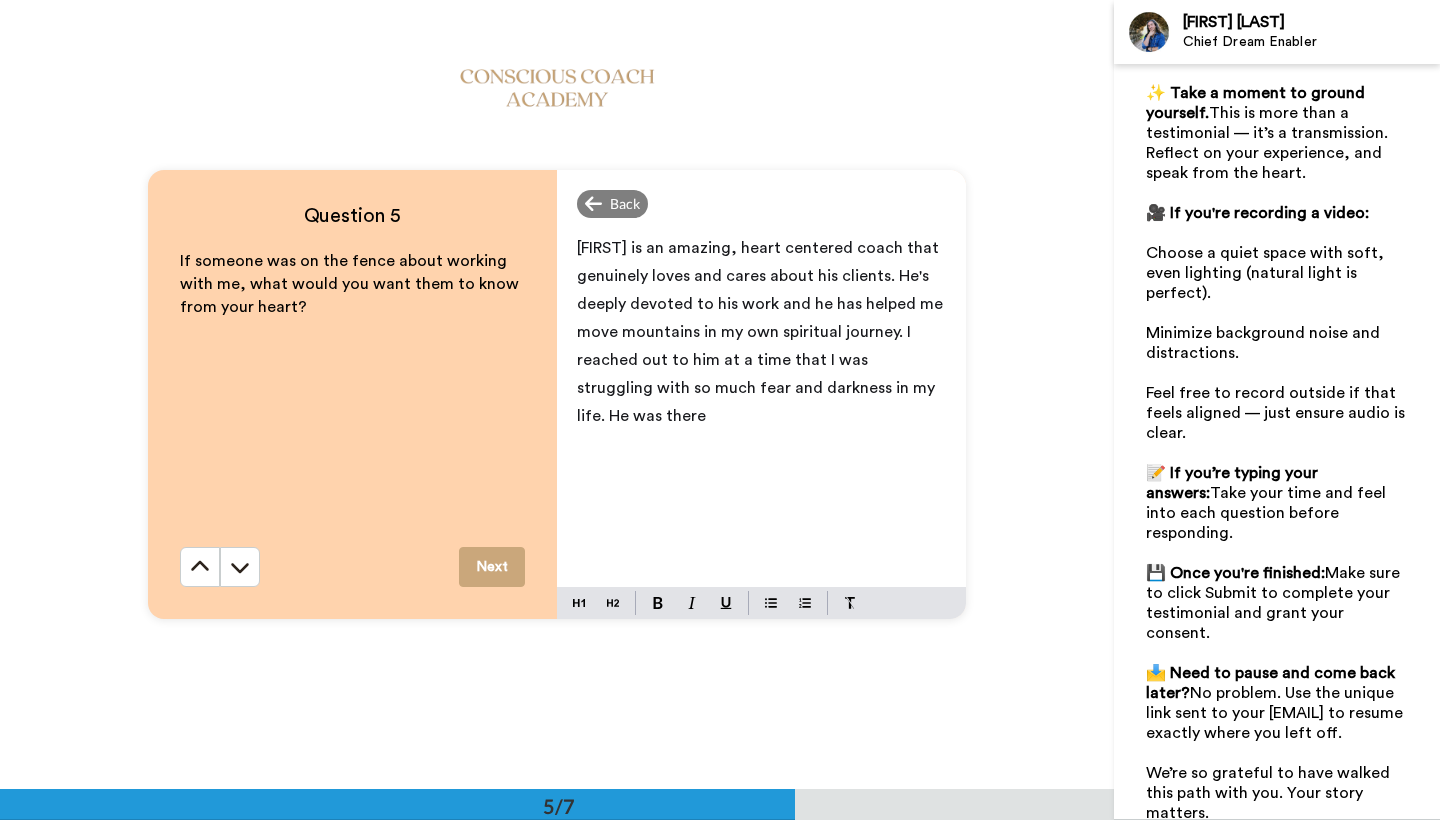click on "[FIRST] is an amazing, heart centered coach that genuinely loves and cares about his clients. He's deeply devoted to his work and he has helped me move mountains in my own spiritual journey. I reached out to him at a time that I was struggling with so much fear and darkness in my life. He was there" at bounding box center [762, 332] 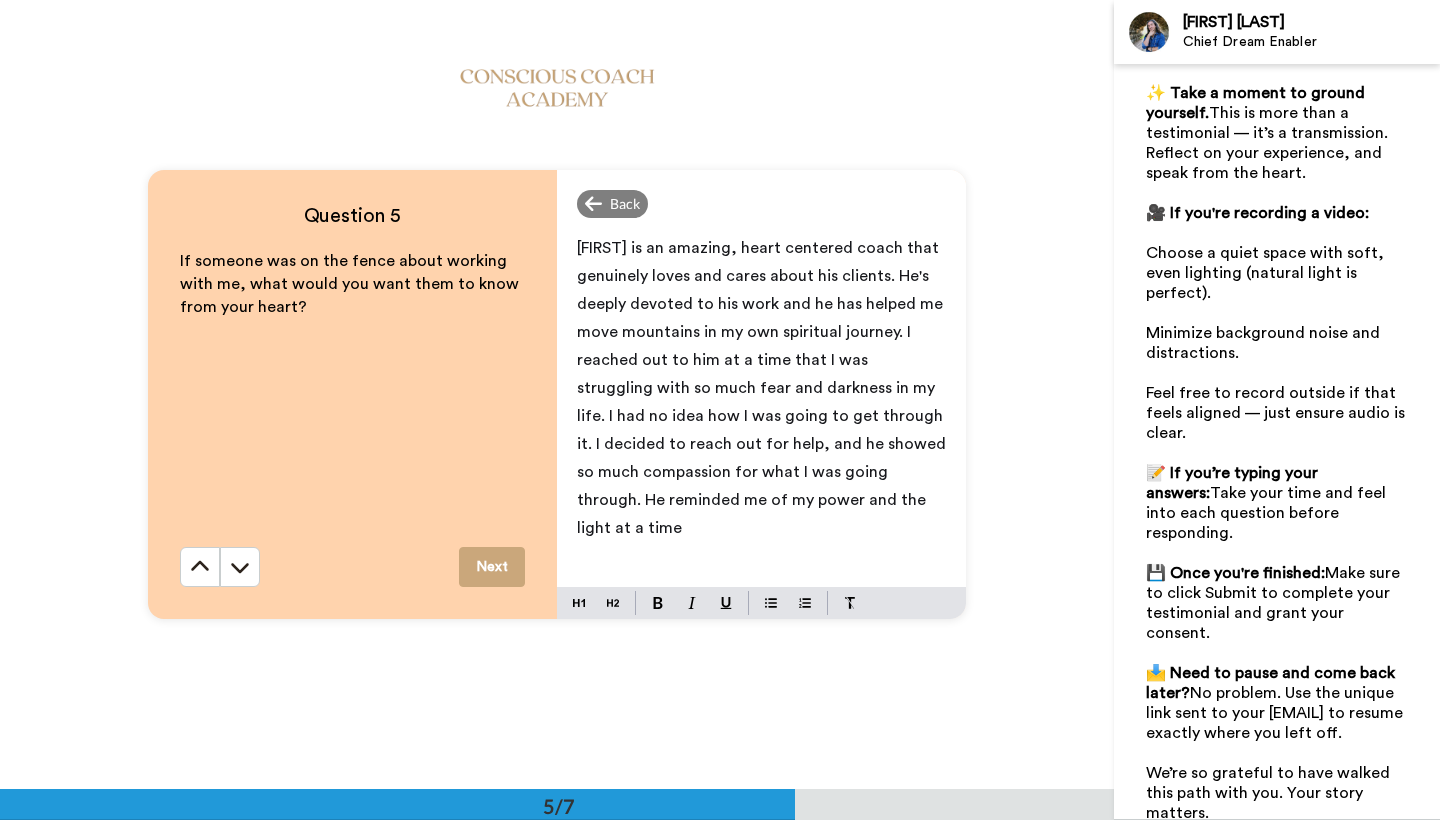 click on "[FIRST] is an amazing, heart centered coach that genuinely loves and cares about his clients. He's deeply devoted to his work and he has helped me move mountains in my own spiritual journey. I reached out to him at a time that I was struggling with so much fear and darkness in my life. I had no idea how I was going to get through it. I decided to reach out for help, and he showed so much compassion for what I was going through. He reminded me of my power and the light at a time" at bounding box center (763, 388) 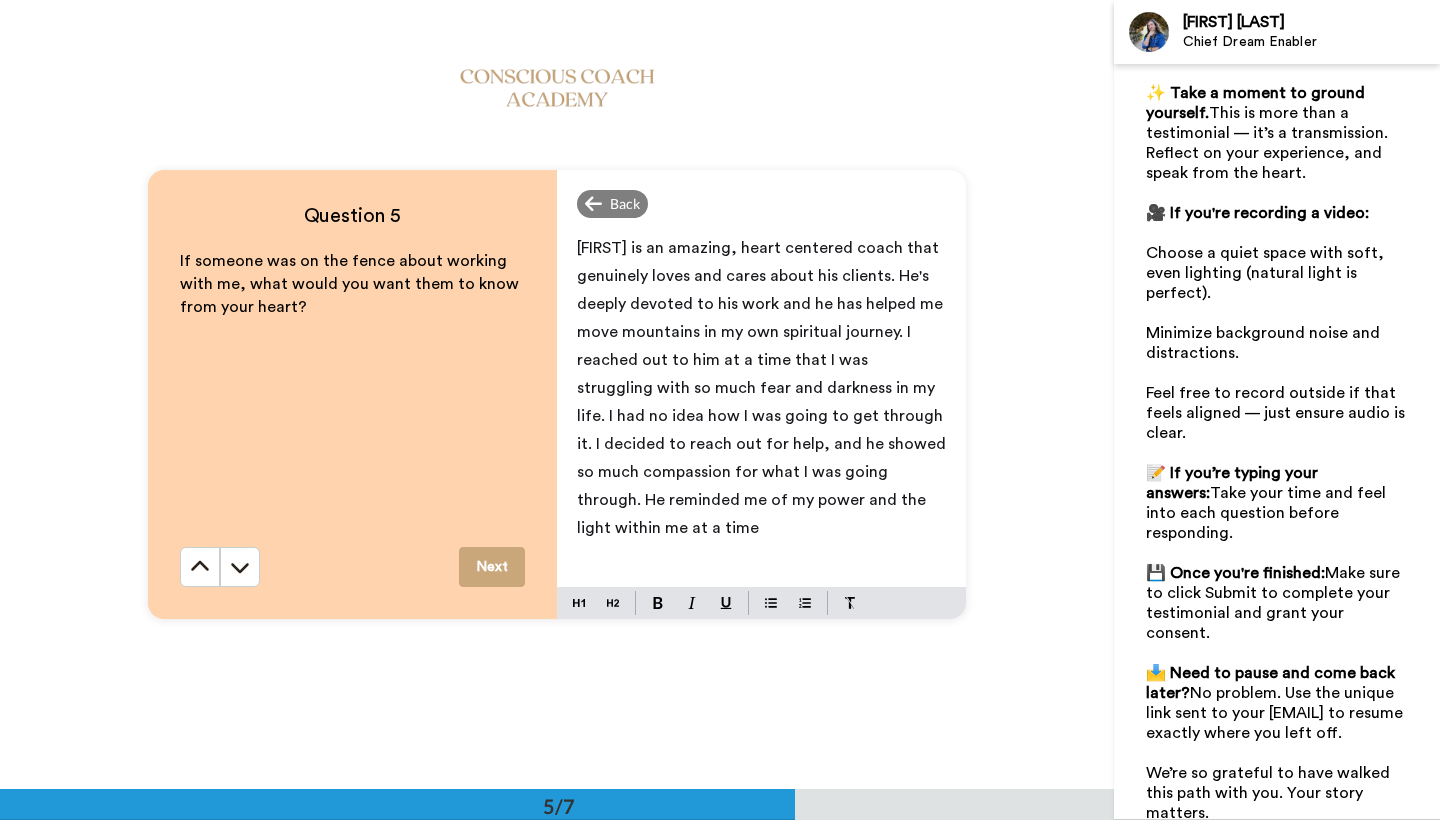 click on "[FIRST] is an amazing, heart centered coach that genuinely loves and cares about his clients. He's deeply devoted to his work and he has helped me move mountains in my own spiritual journey. I reached out to him at a time that I was struggling with so much fear and darkness in my life. I had no idea how I was going to get through it. I decided to reach out for help, and he showed so much compassion for what I was going through. He reminded me of my power and the light within me at a time" at bounding box center (761, 388) 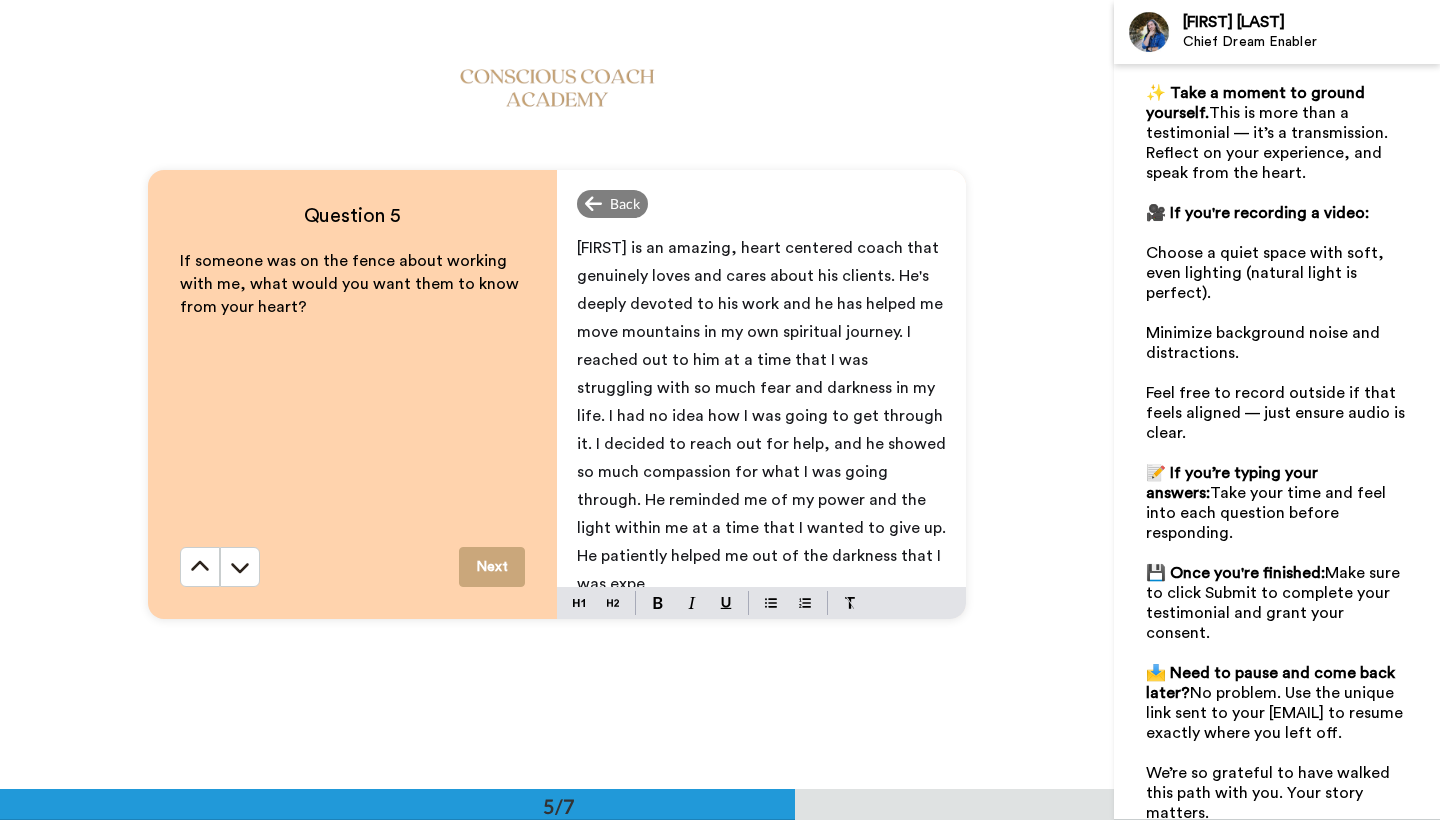 scroll, scrollTop: 7, scrollLeft: 0, axis: vertical 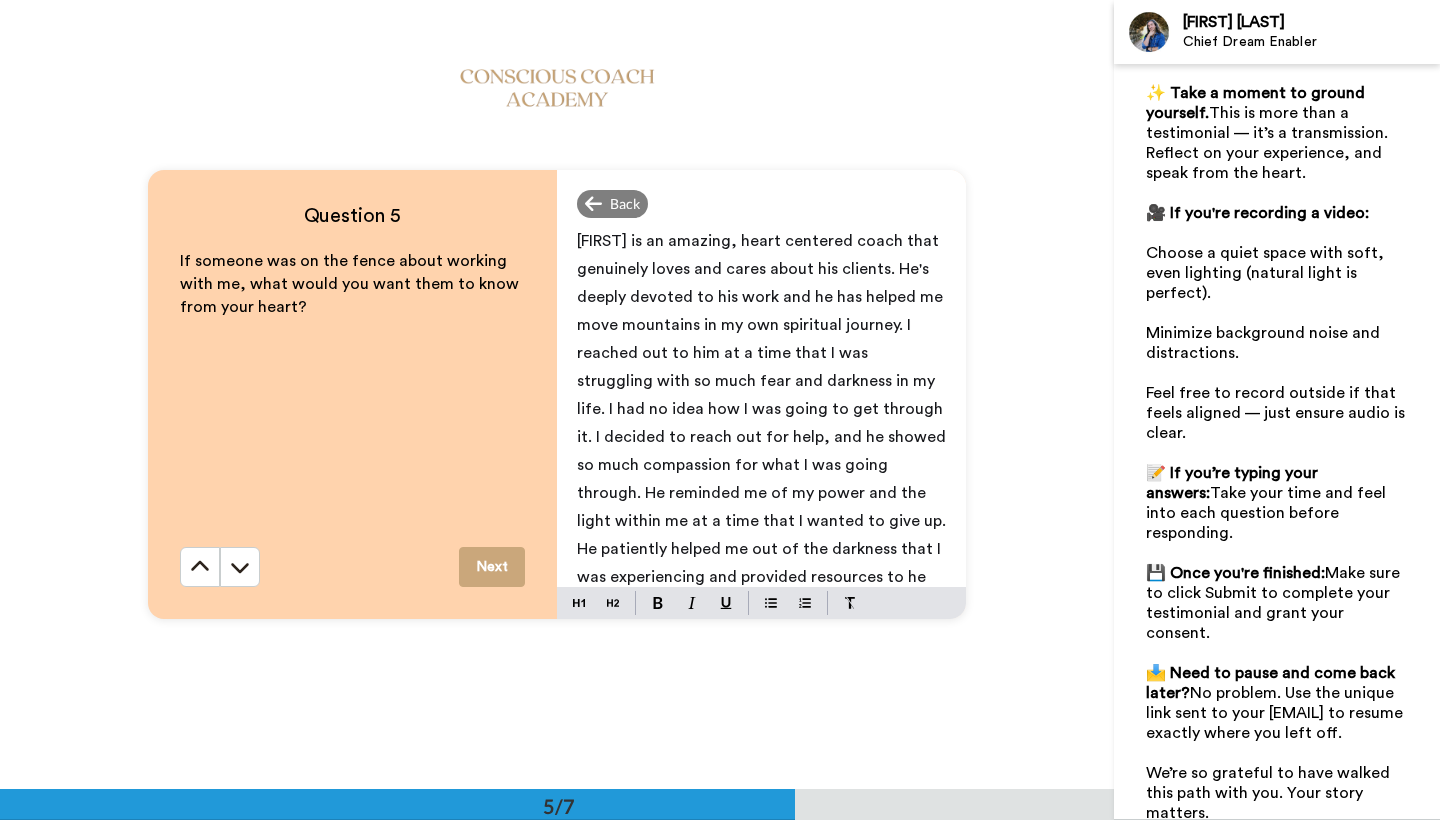 click on "[FIRST] is an amazing, heart centered coach that genuinely loves and cares about his clients. He's deeply devoted to his work and he has helped me move mountains in my own spiritual journey. I reached out to him at a time that I was struggling with so much fear and darkness in my life. I had no idea how I was going to get through it. I decided to reach out for help, and he showed so much compassion for what I was going through. He reminded me of my power and the light within me at a time that I wanted to give up. He patiently helped me out of the darkness that I was experiencing and provided resources to he" at bounding box center [763, 409] 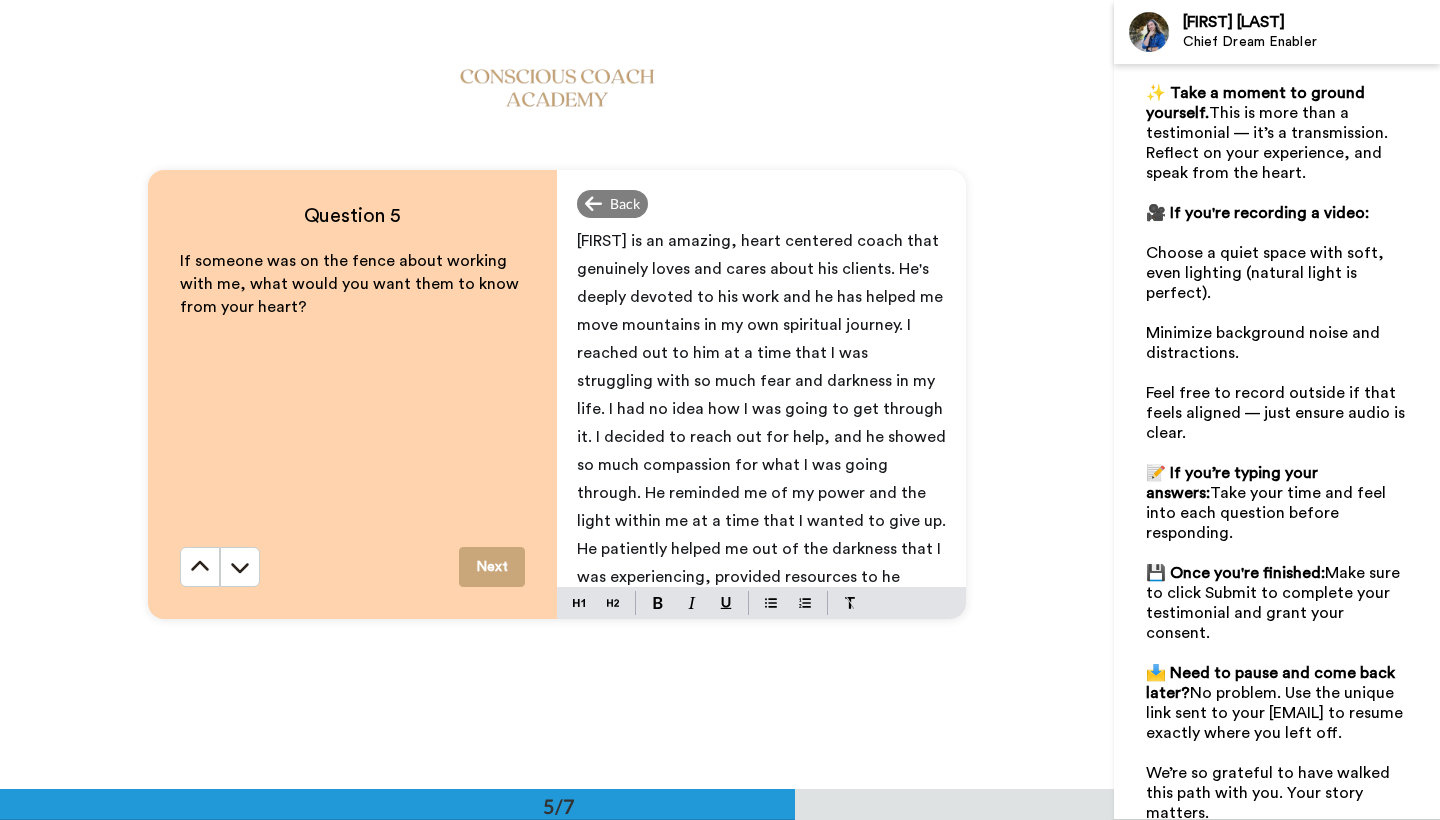 click on "[FIRST] is an amazing, heart centered coach that genuinely loves and cares about his clients. He's deeply devoted to his work and he has helped me move mountains in my own spiritual journey. I reached out to him at a time that I was struggling with so much fear and darkness in my life. I had no idea how I was going to get through it. I decided to reach out for help, and he showed so much compassion for what I was going through. He reminded me of my power and the light within me at a time that I wanted to give up. He patiently helped me out of the darkness that I was experiencing, provided resources to he" at bounding box center [763, 409] 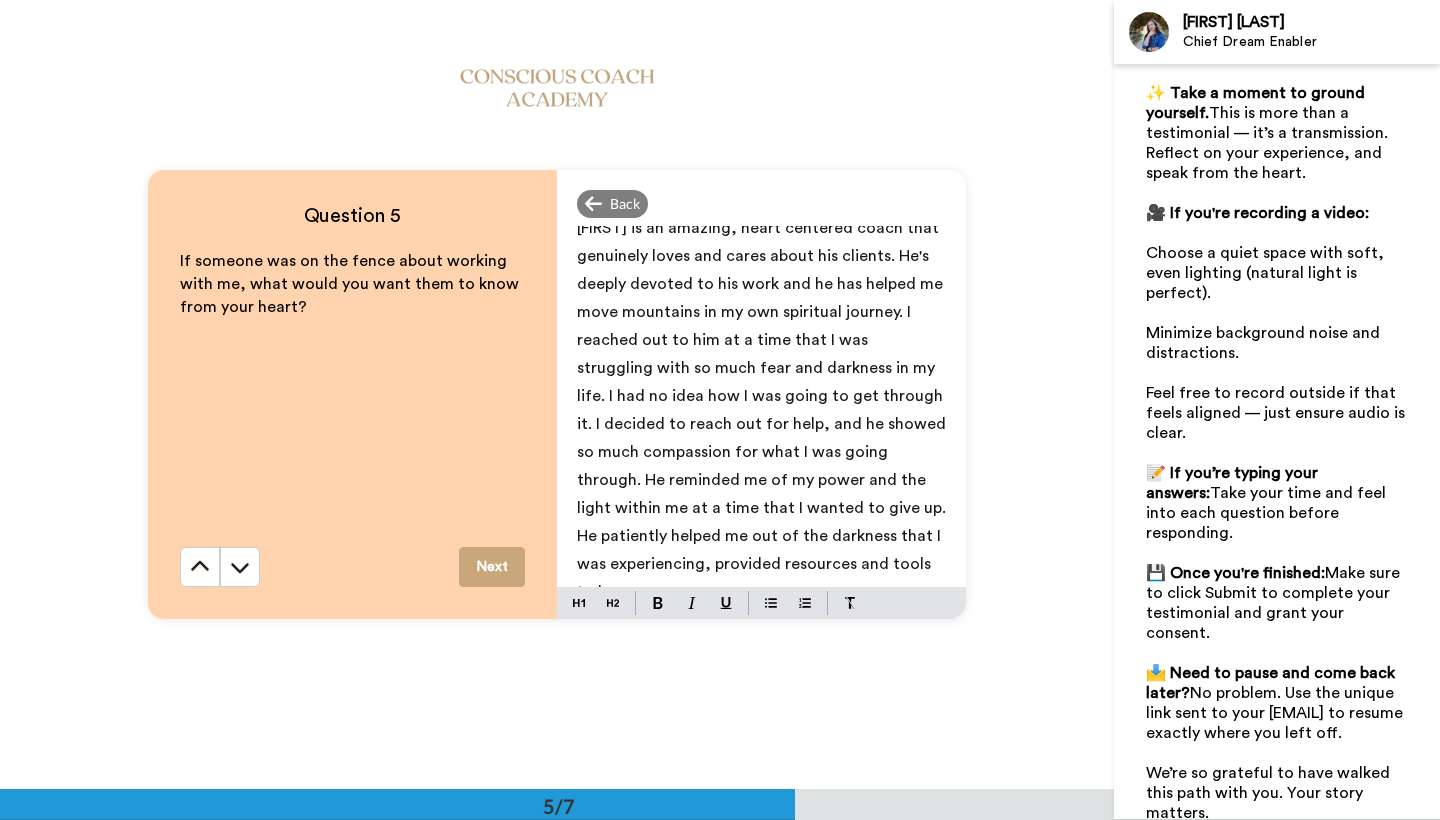 scroll, scrollTop: 19, scrollLeft: 0, axis: vertical 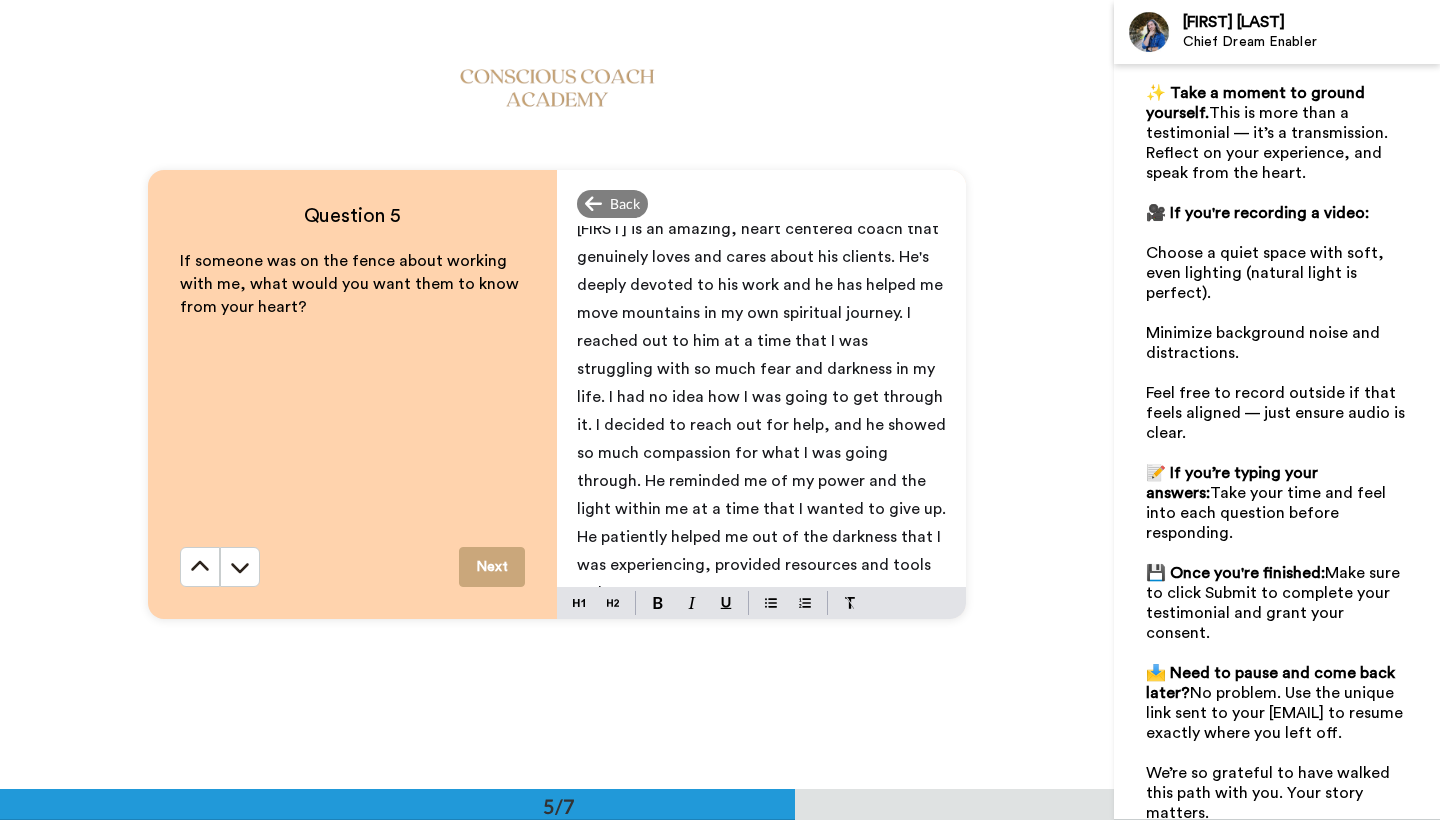 click on "[FIRST] is an amazing, heart centered coach that genuinely loves and cares about his clients. He's deeply devoted to his work and he has helped me move mountains in my own spiritual journey. I reached out to him at a time that I was struggling with so much fear and darkness in my life. I had no idea how I was going to get through it. I decided to reach out for help, and he showed so much compassion for what I was going through. He reminded me of my power and the light within me at a time that I wanted to give up. He patiently helped me out of the darkness that I was experiencing, provided resources and tools to he" at bounding box center [763, 411] 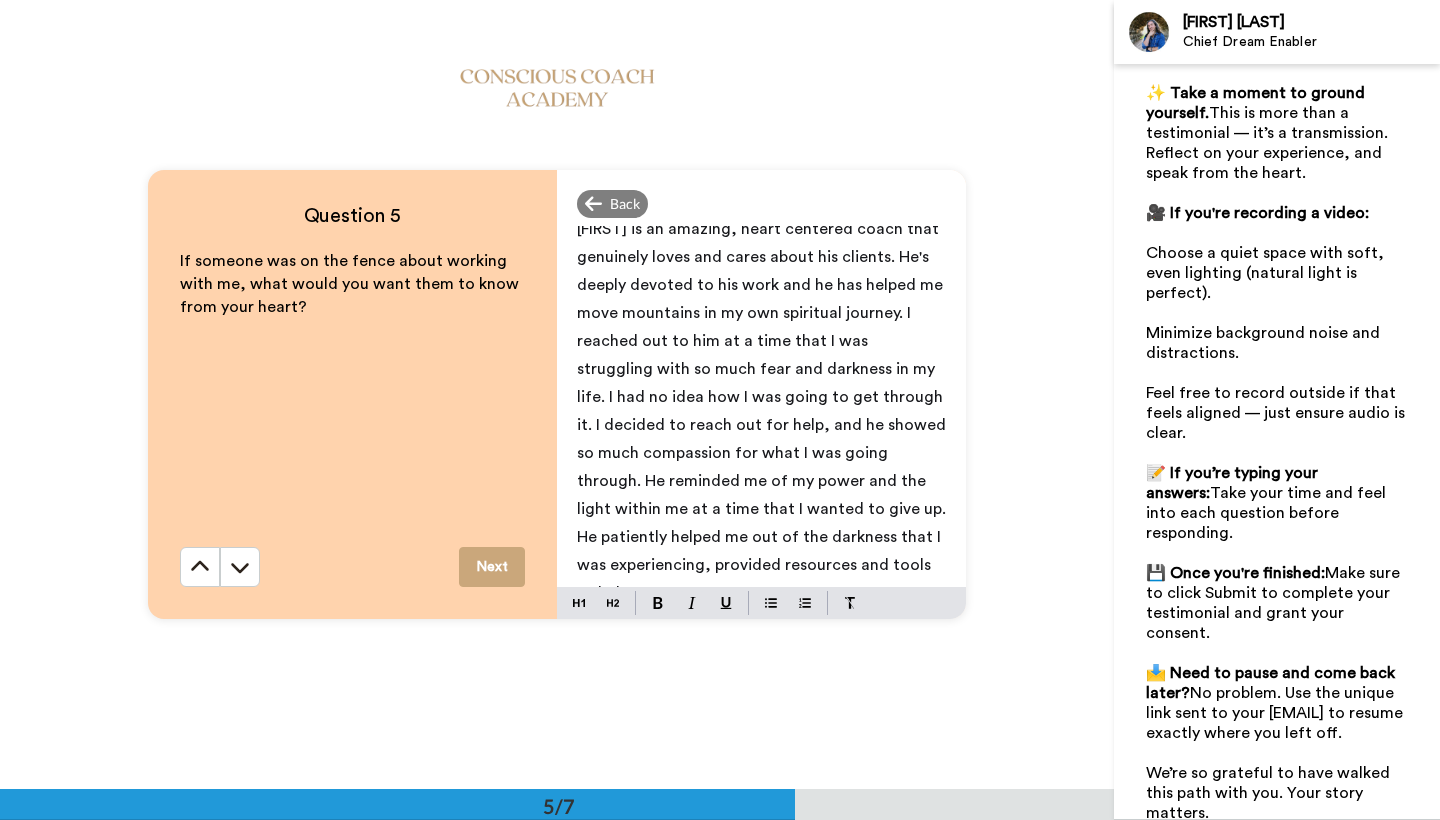 scroll, scrollTop: 35, scrollLeft: 0, axis: vertical 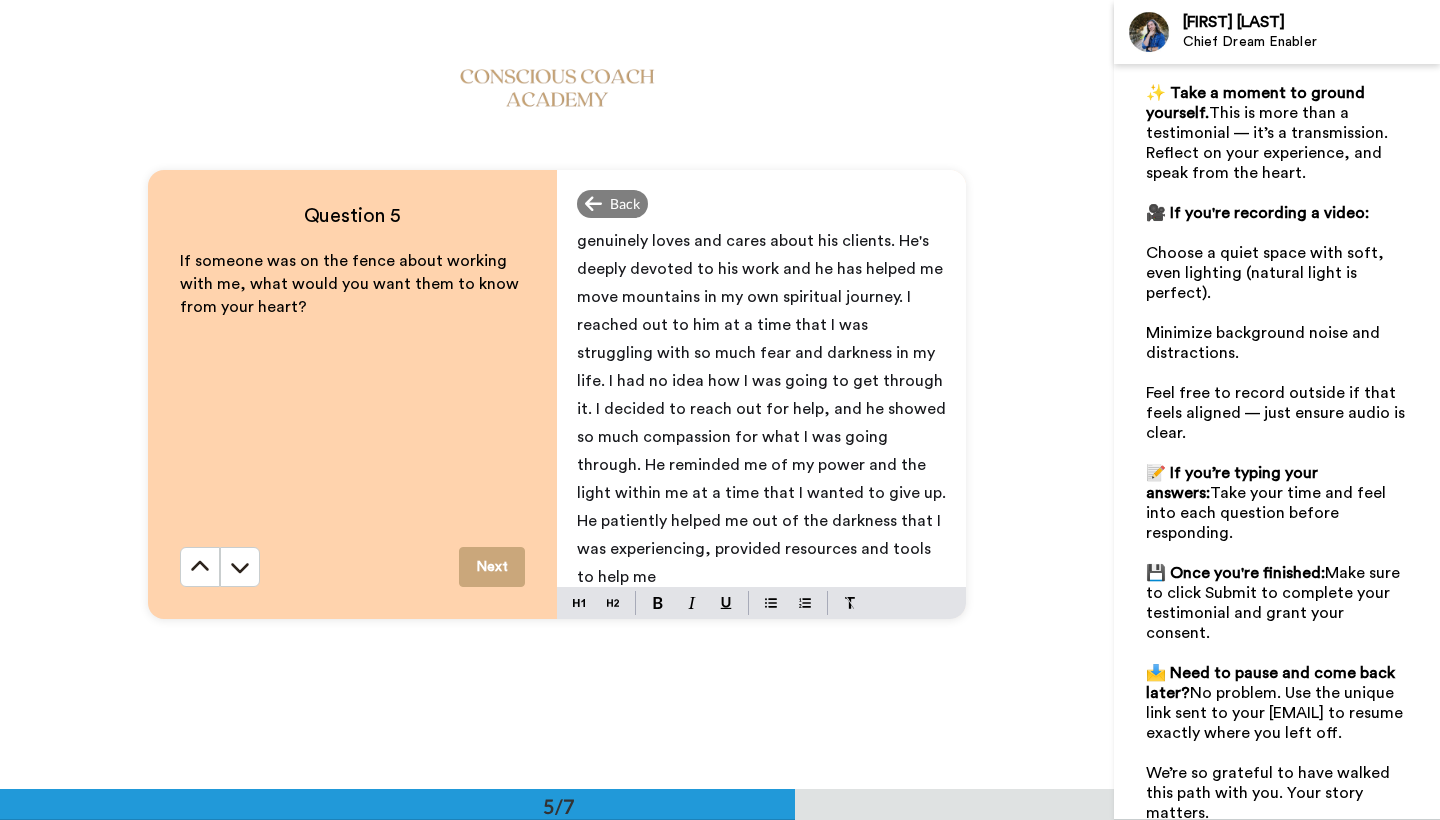 click on "[FIRST] is an amazing, heart centered coach that genuinely loves and cares about his clients. He's deeply devoted to his work and he has helped me move mountains in my own spiritual journey. I reached out to him at a time that I was struggling with so much fear and darkness in my life. I had no idea how I was going to get through it. I decided to reach out for help, and he showed so much compassion for what I was going through. He reminded me of my power and the light within me at a time that I wanted to give up. He patiently helped me out of the darkness that I was experiencing, provided resources and tools to help me" at bounding box center (763, 395) 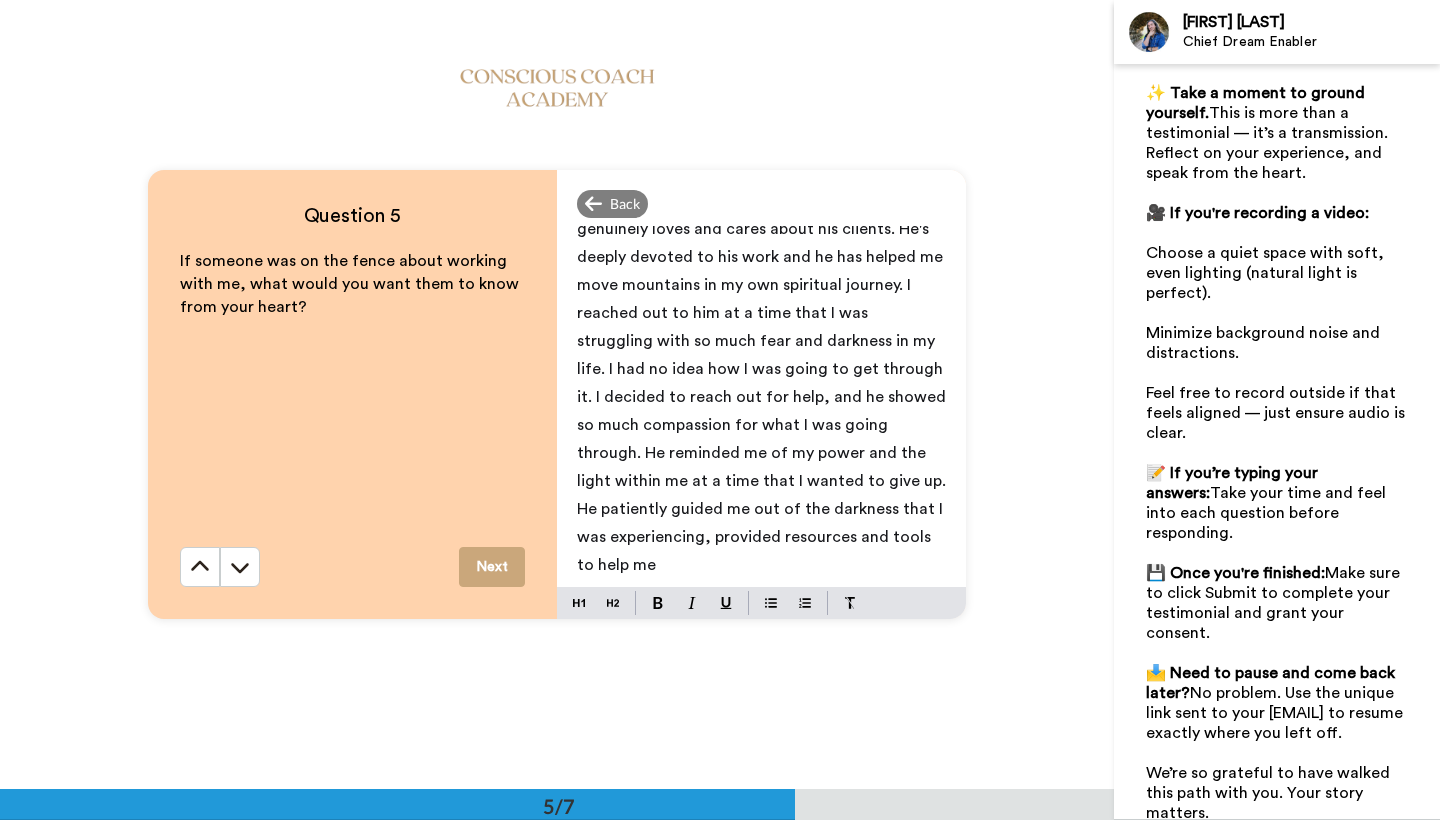 scroll, scrollTop: 47, scrollLeft: 0, axis: vertical 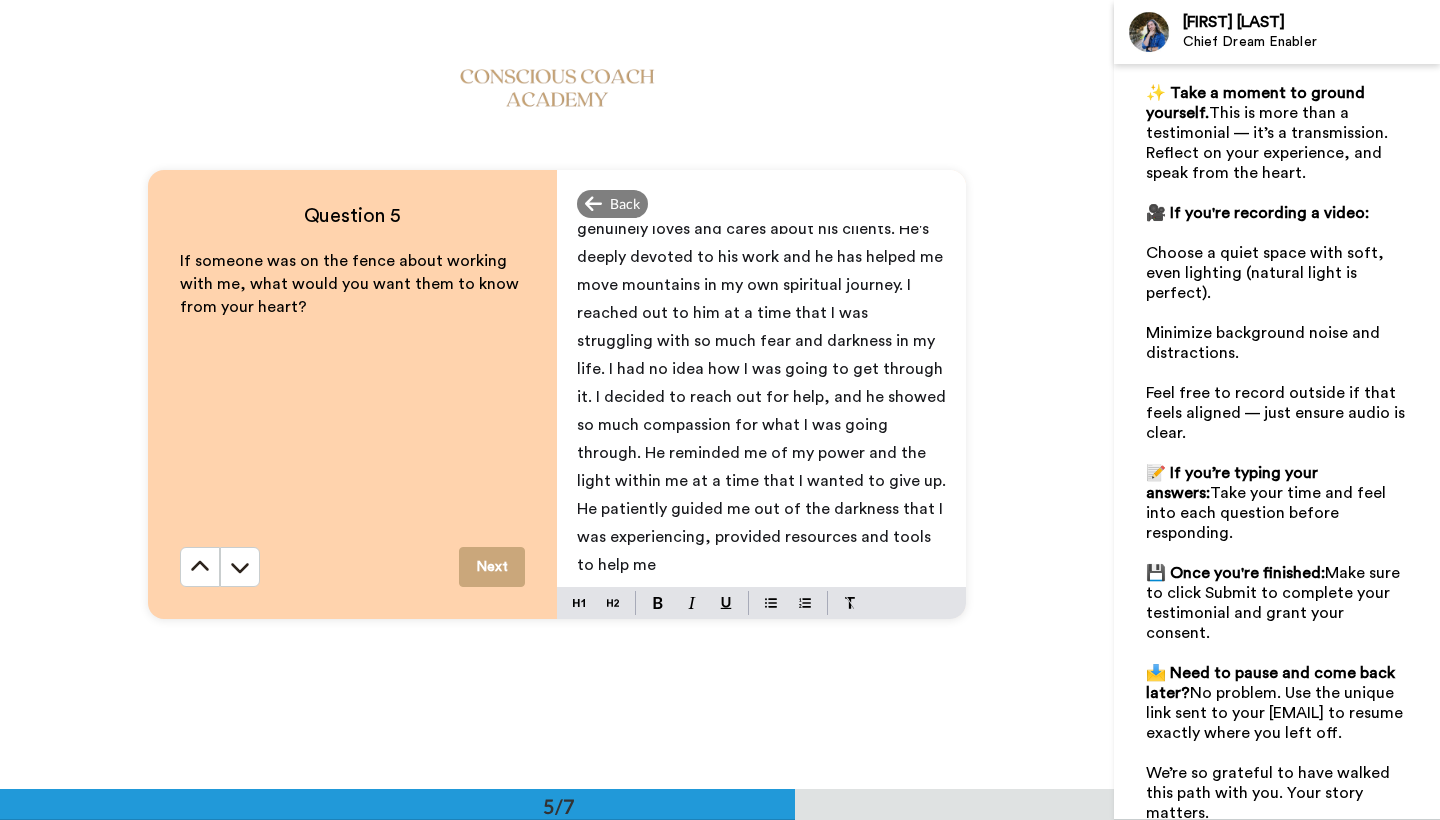 click on "[FIRST] is an amazing, heart centered coach that genuinely loves and cares about his clients. He's deeply devoted to his work and he has helped me move mountains in my own spiritual journey. I reached out to him at a time that I was struggling with so much fear and darkness in my life. I had no idea how I was going to get through it. I decided to reach out for help, and he showed so much compassion for what I was going through. He reminded me of my power and the light within me at a time that I wanted to give up. He patiently guided me out of the darkness that I was experiencing, provided resources and tools to help me" at bounding box center (761, 383) 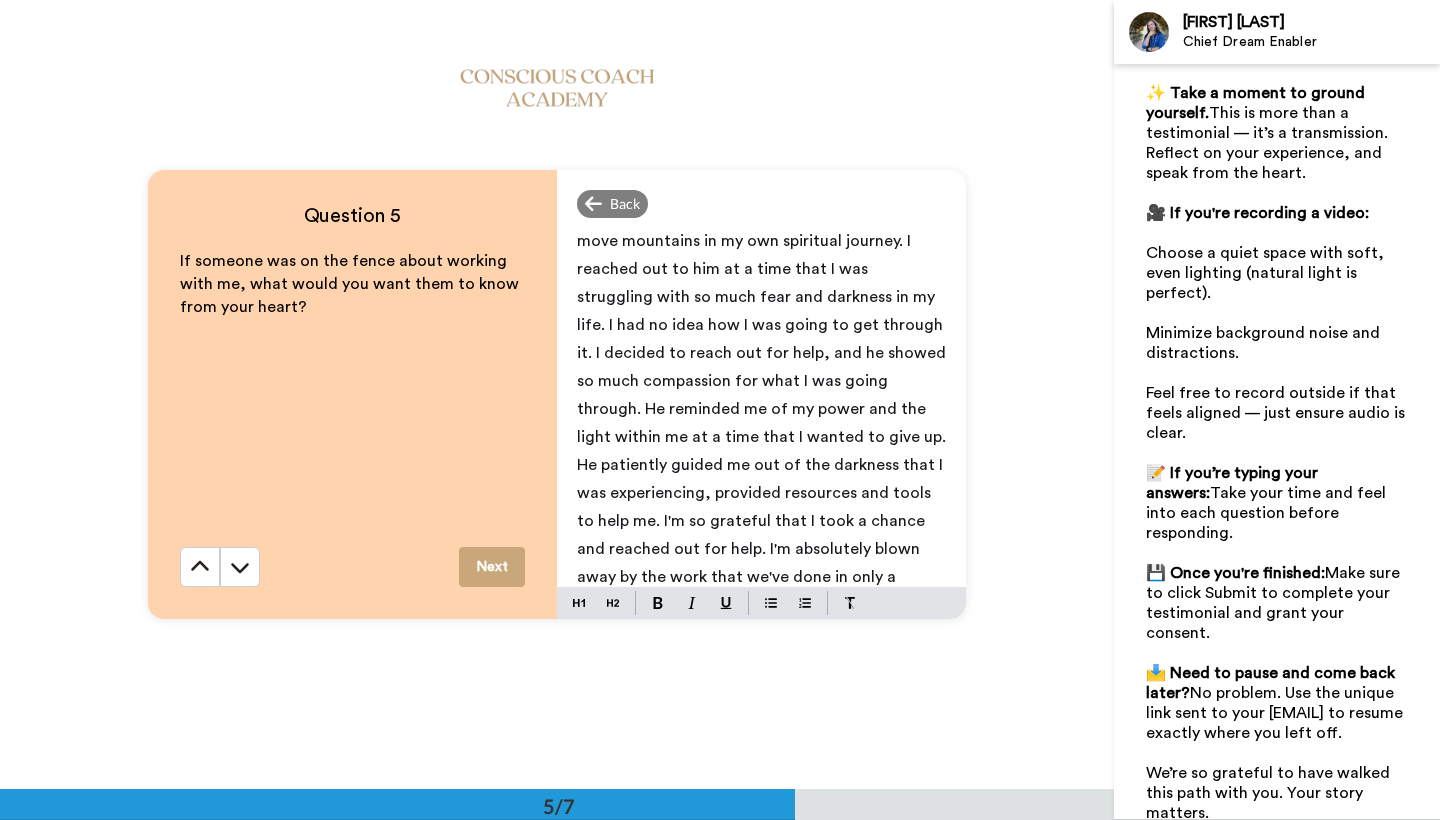 scroll, scrollTop: 119, scrollLeft: 0, axis: vertical 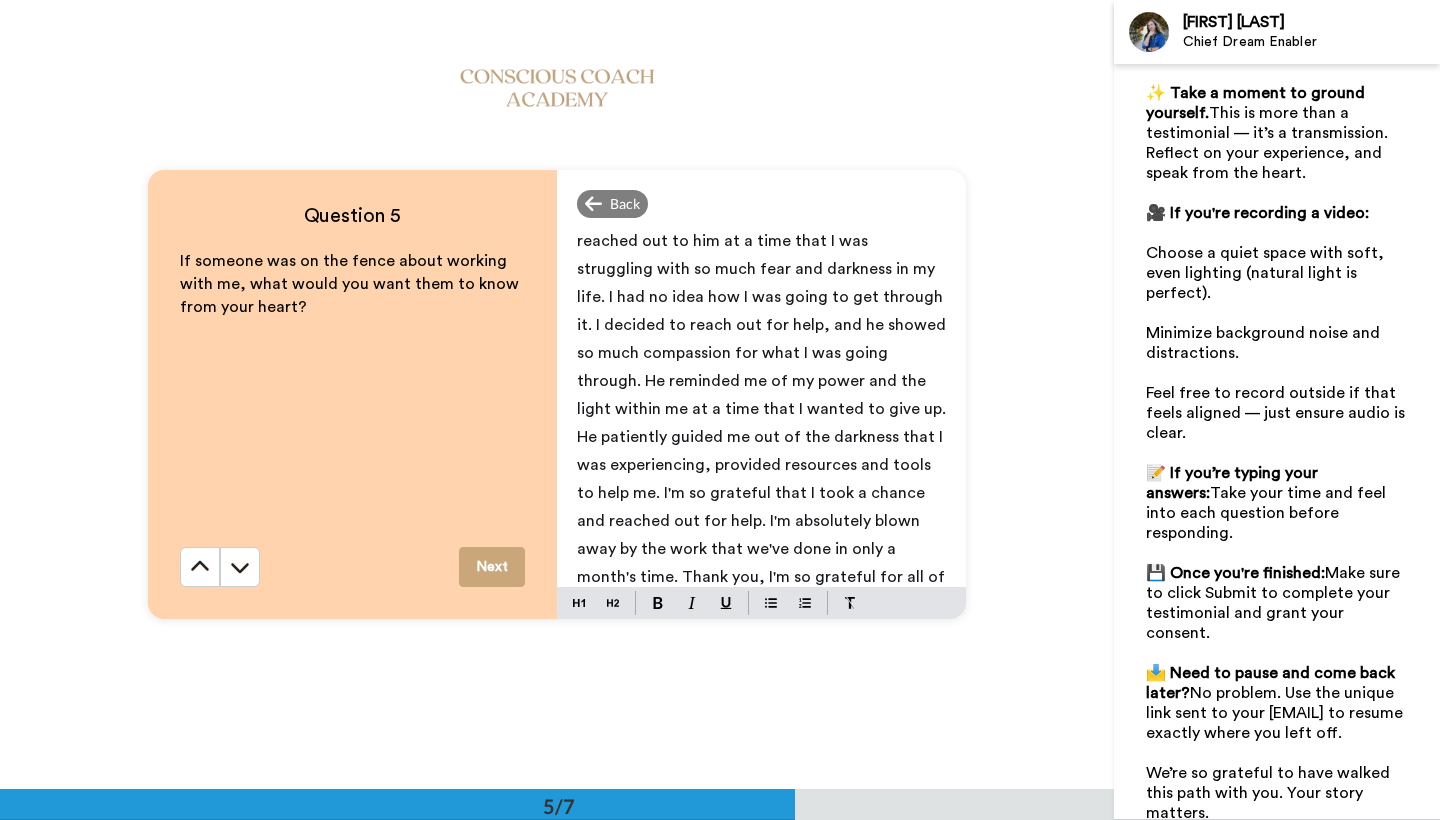 click on "Next" at bounding box center (492, 567) 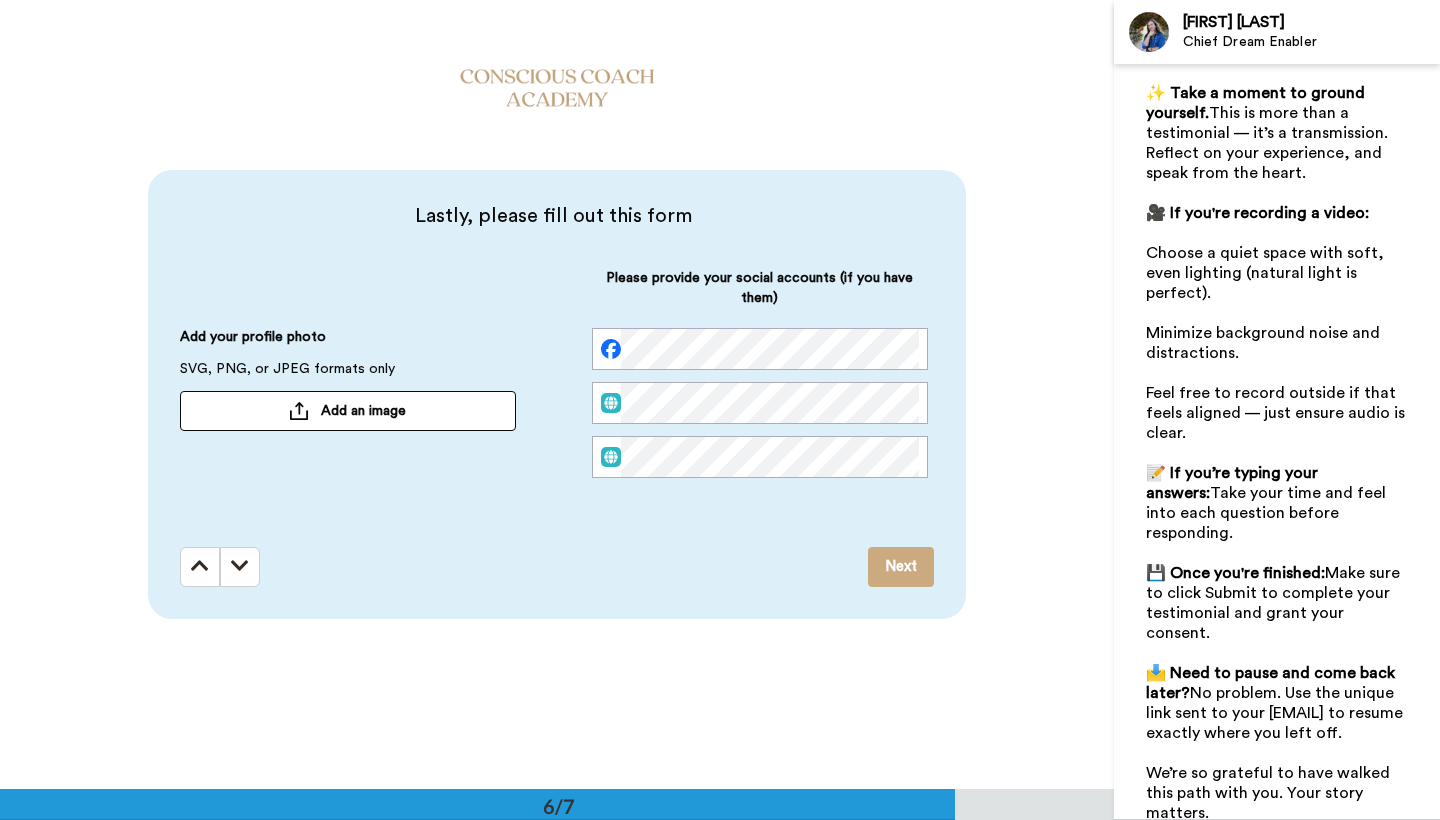 scroll, scrollTop: 3947, scrollLeft: 0, axis: vertical 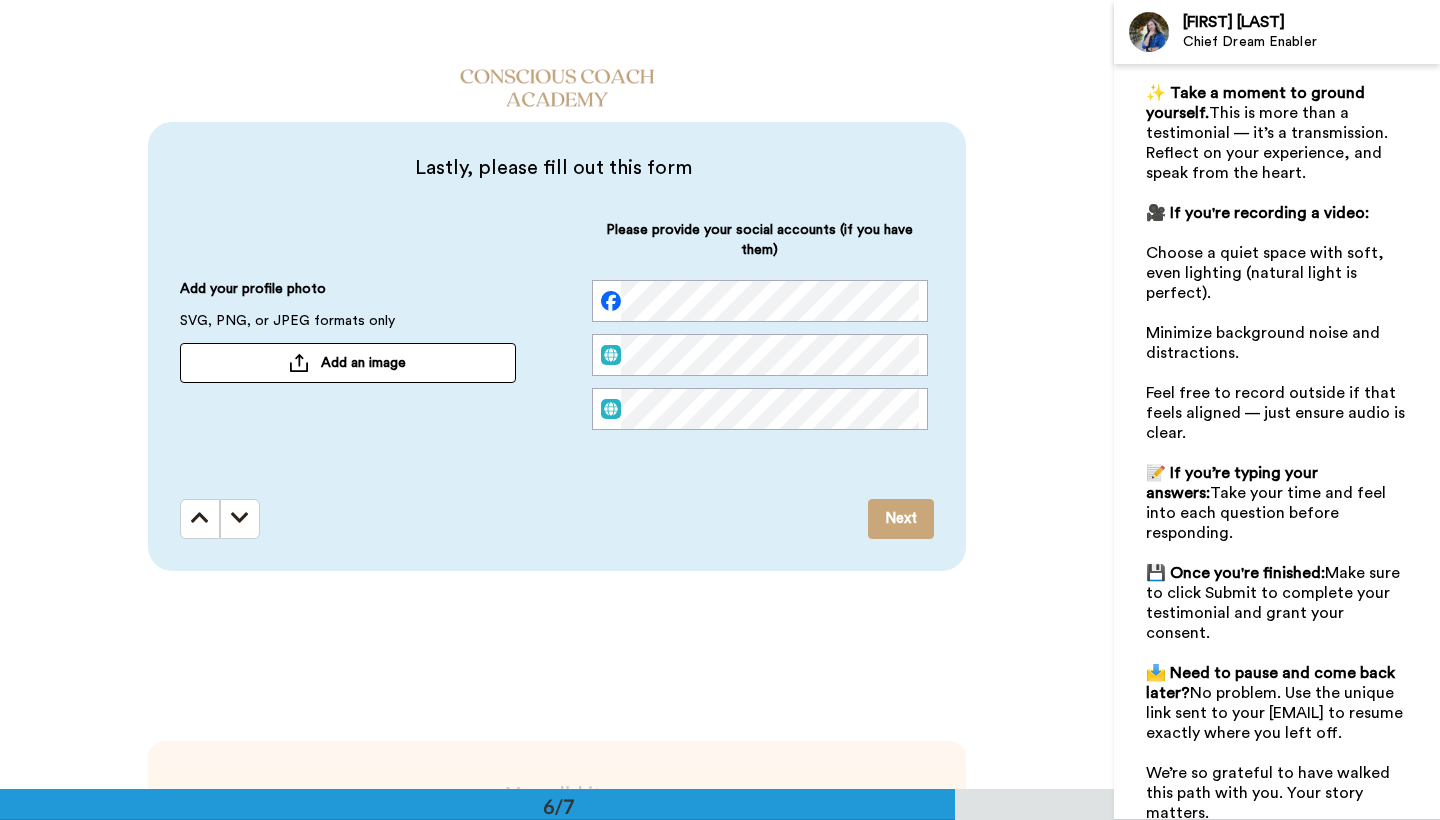 click on "Add an image" at bounding box center [348, 363] 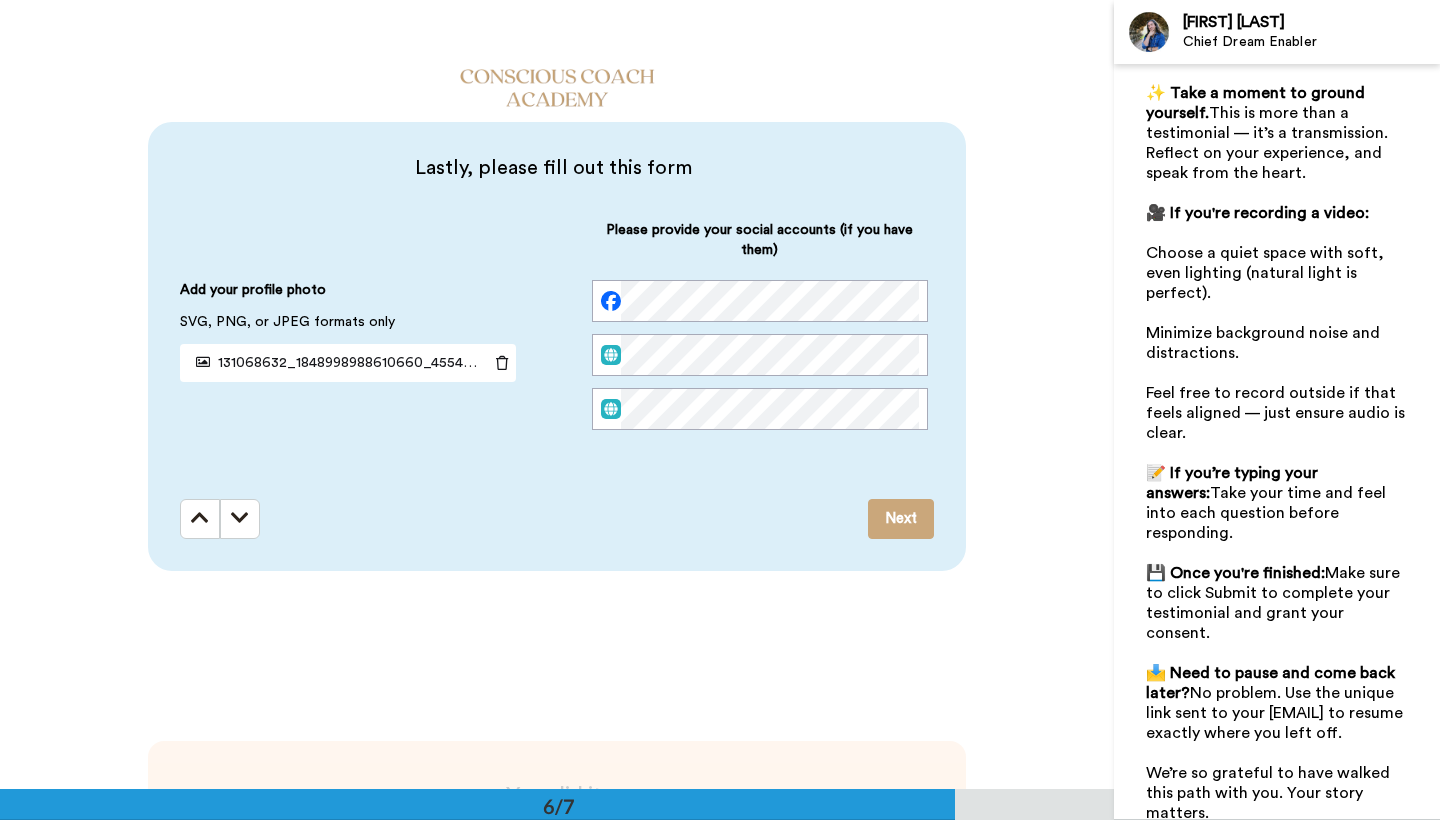 click on "Next" at bounding box center (901, 519) 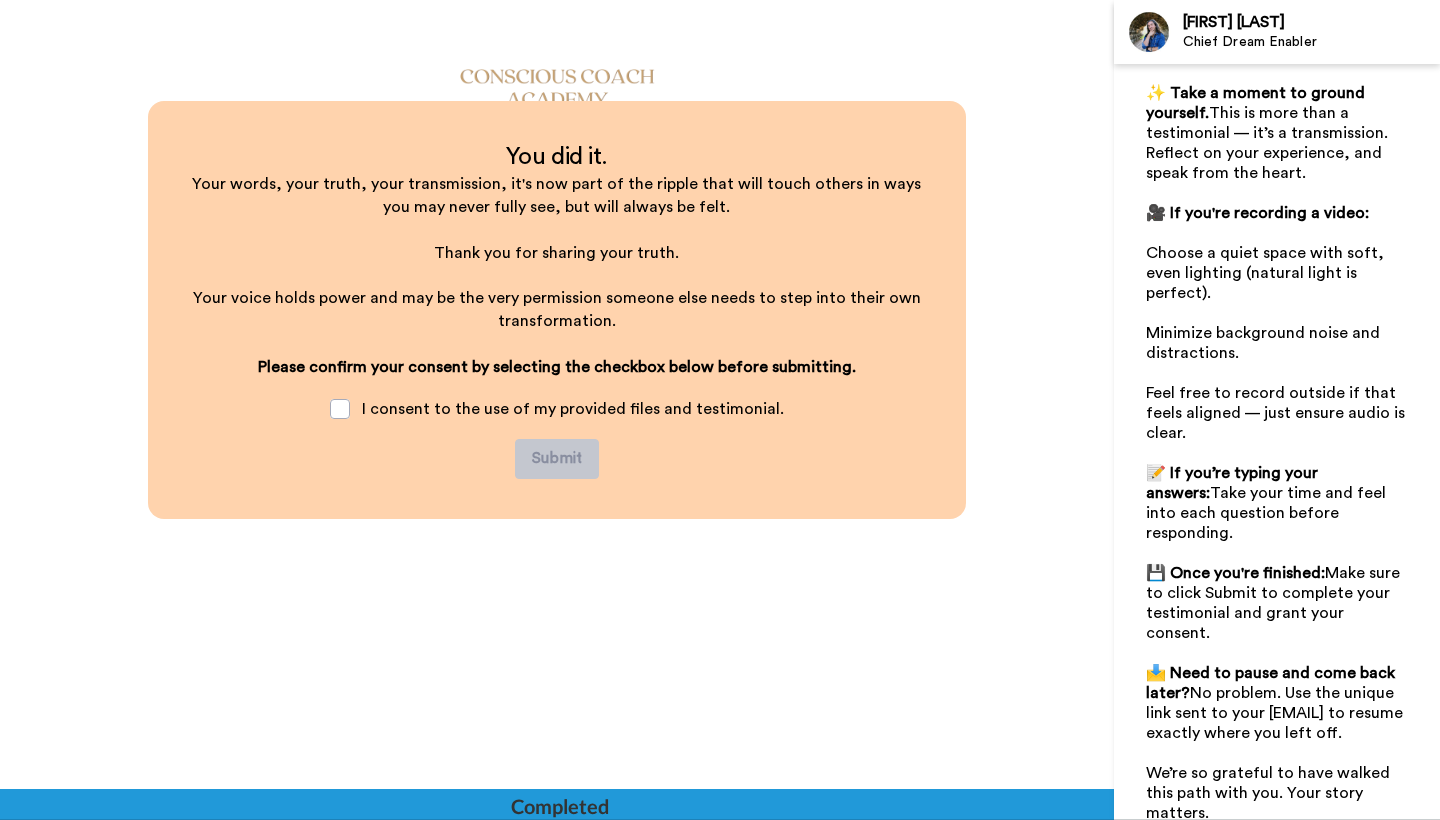 scroll, scrollTop: 4632, scrollLeft: 0, axis: vertical 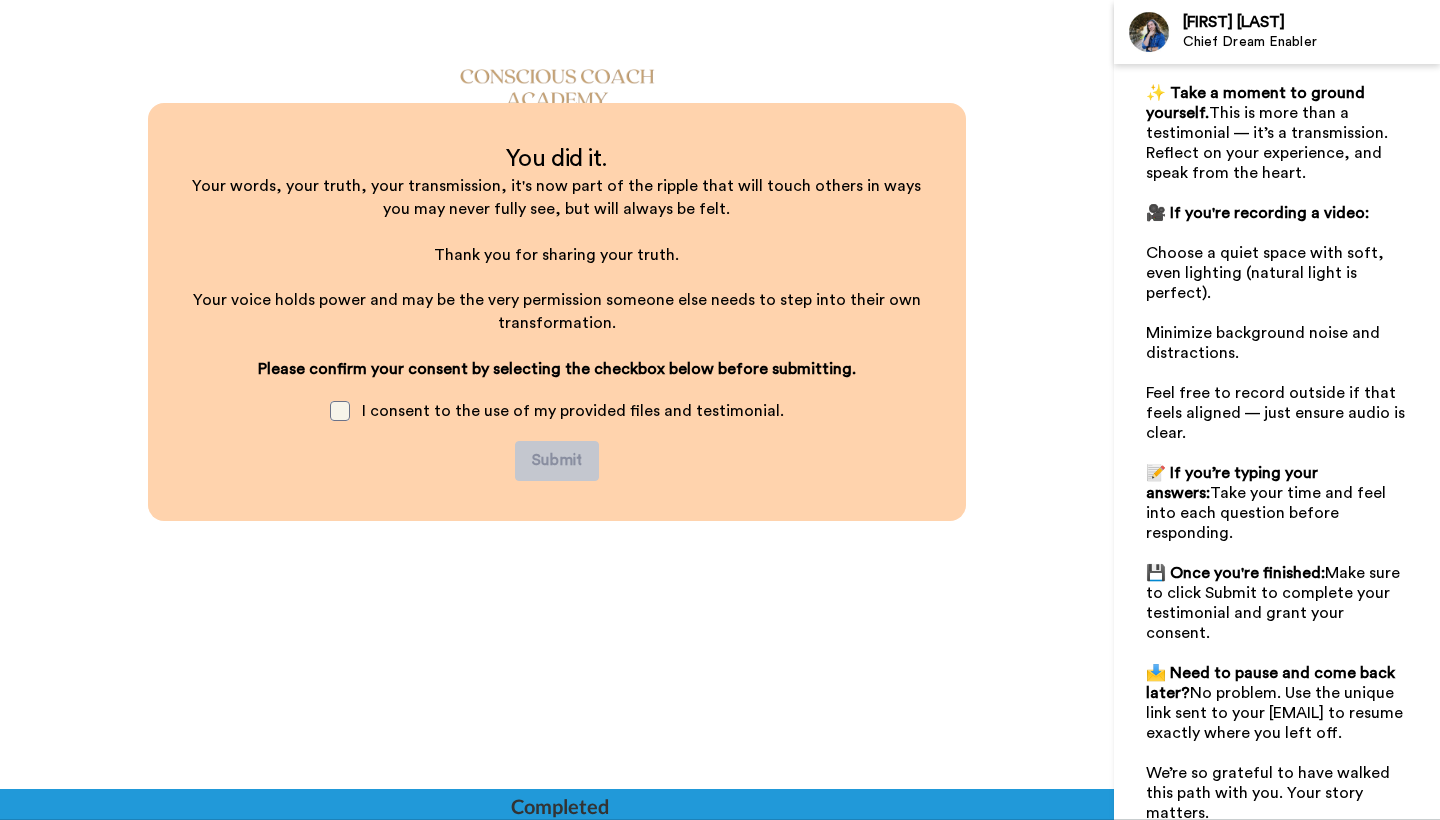 click at bounding box center (340, 411) 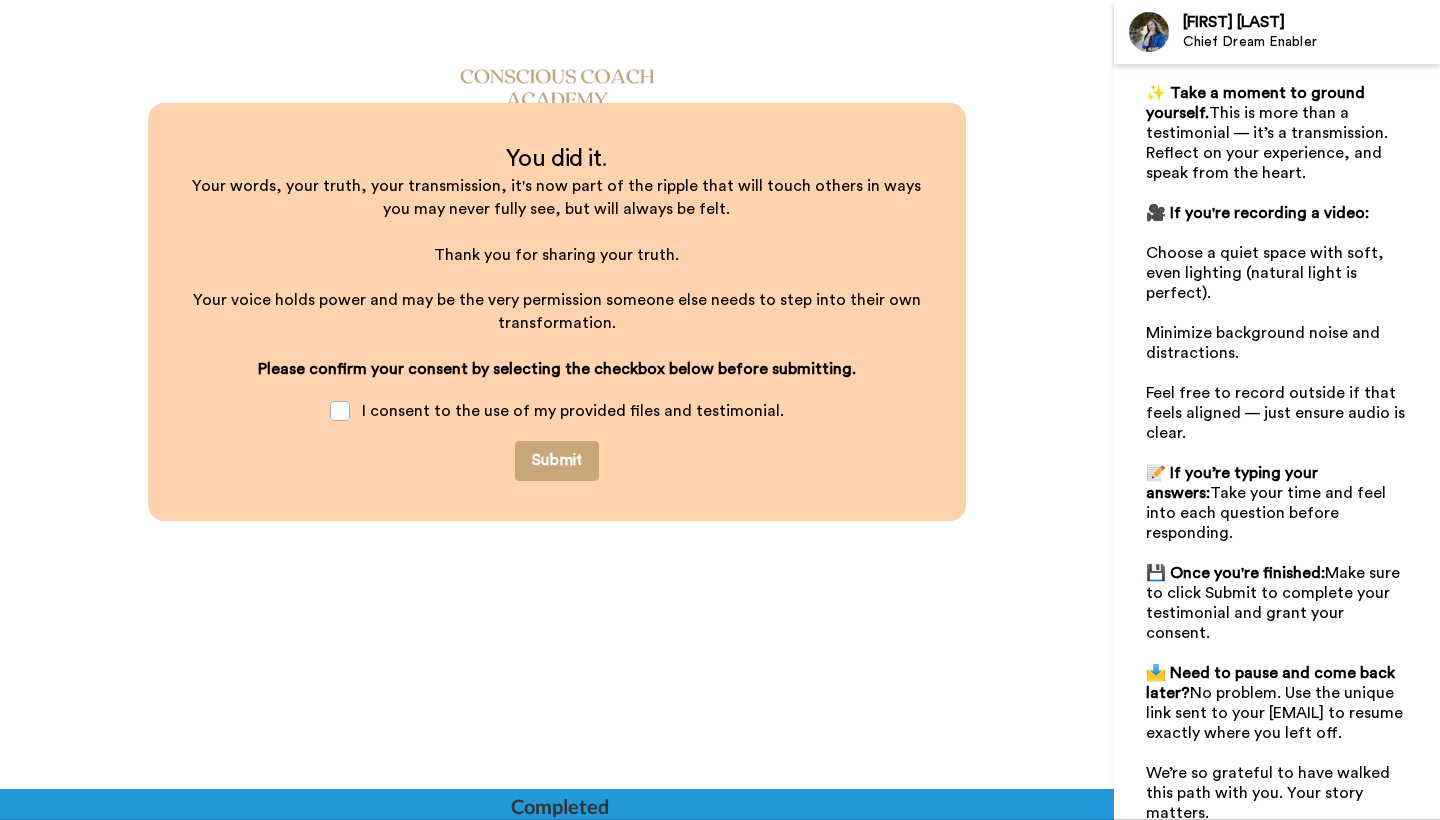 click on "Submit" at bounding box center (557, 461) 